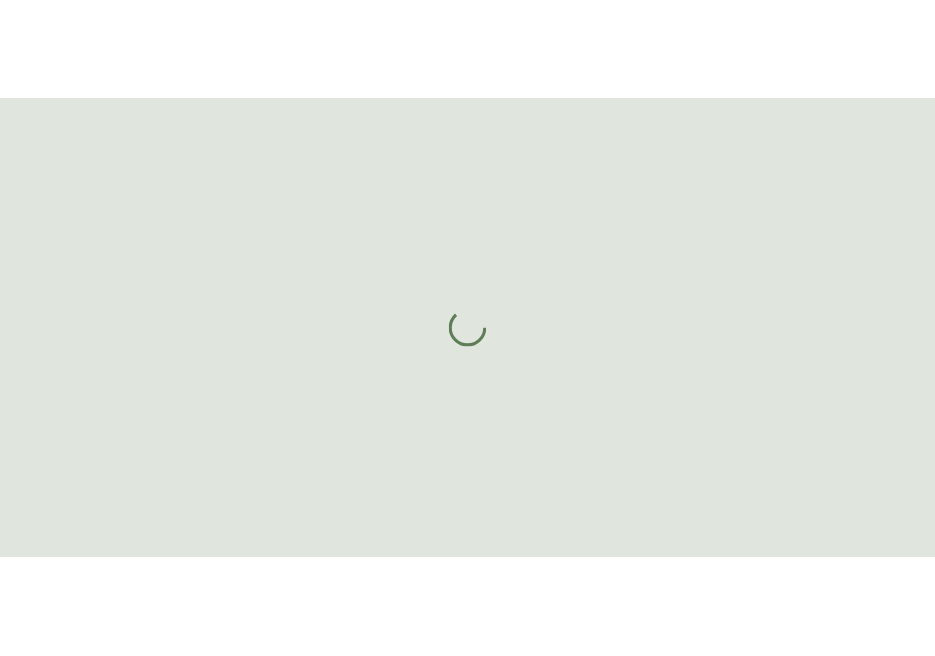 scroll, scrollTop: 0, scrollLeft: 0, axis: both 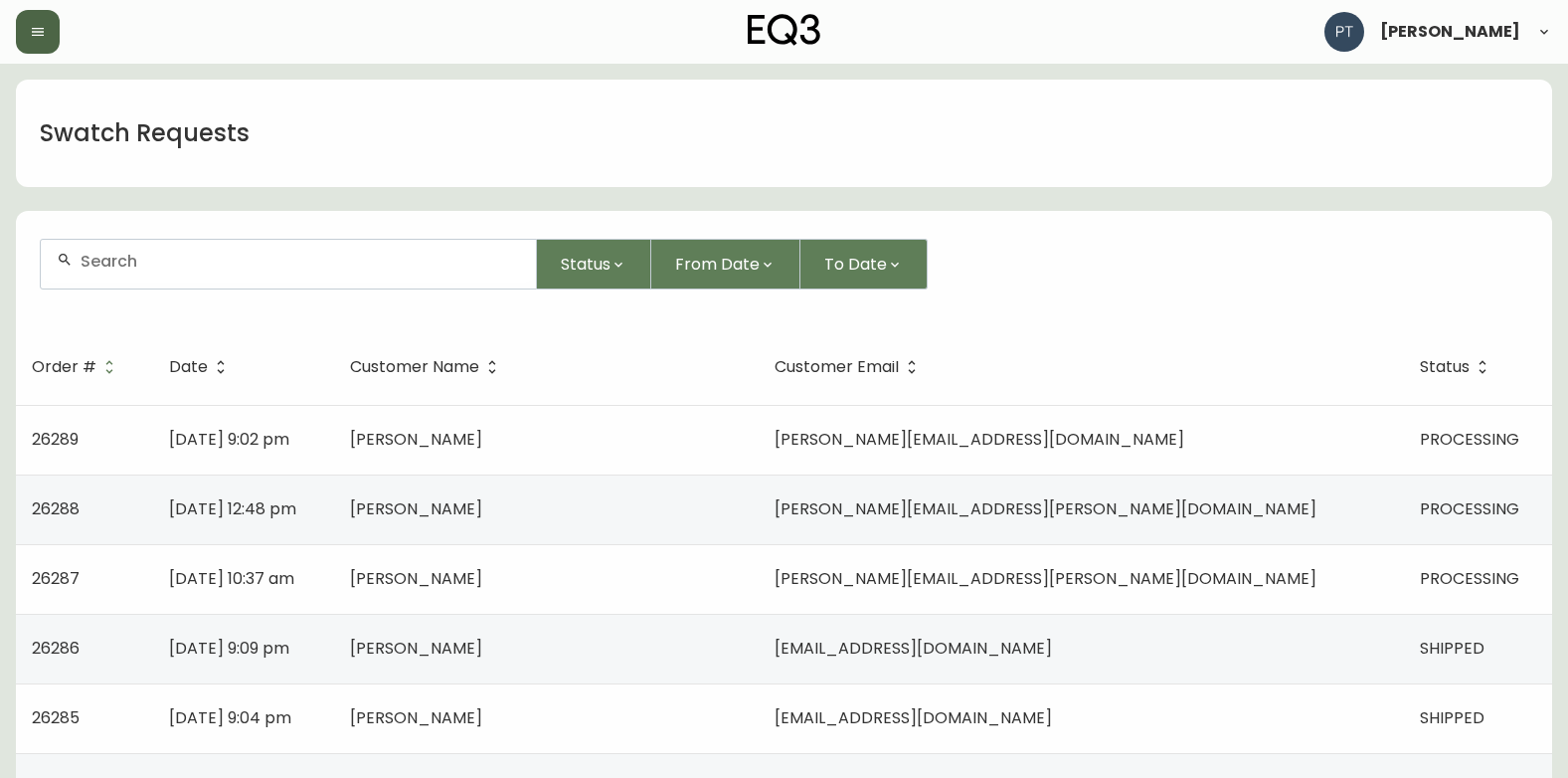 click at bounding box center (38, 32) 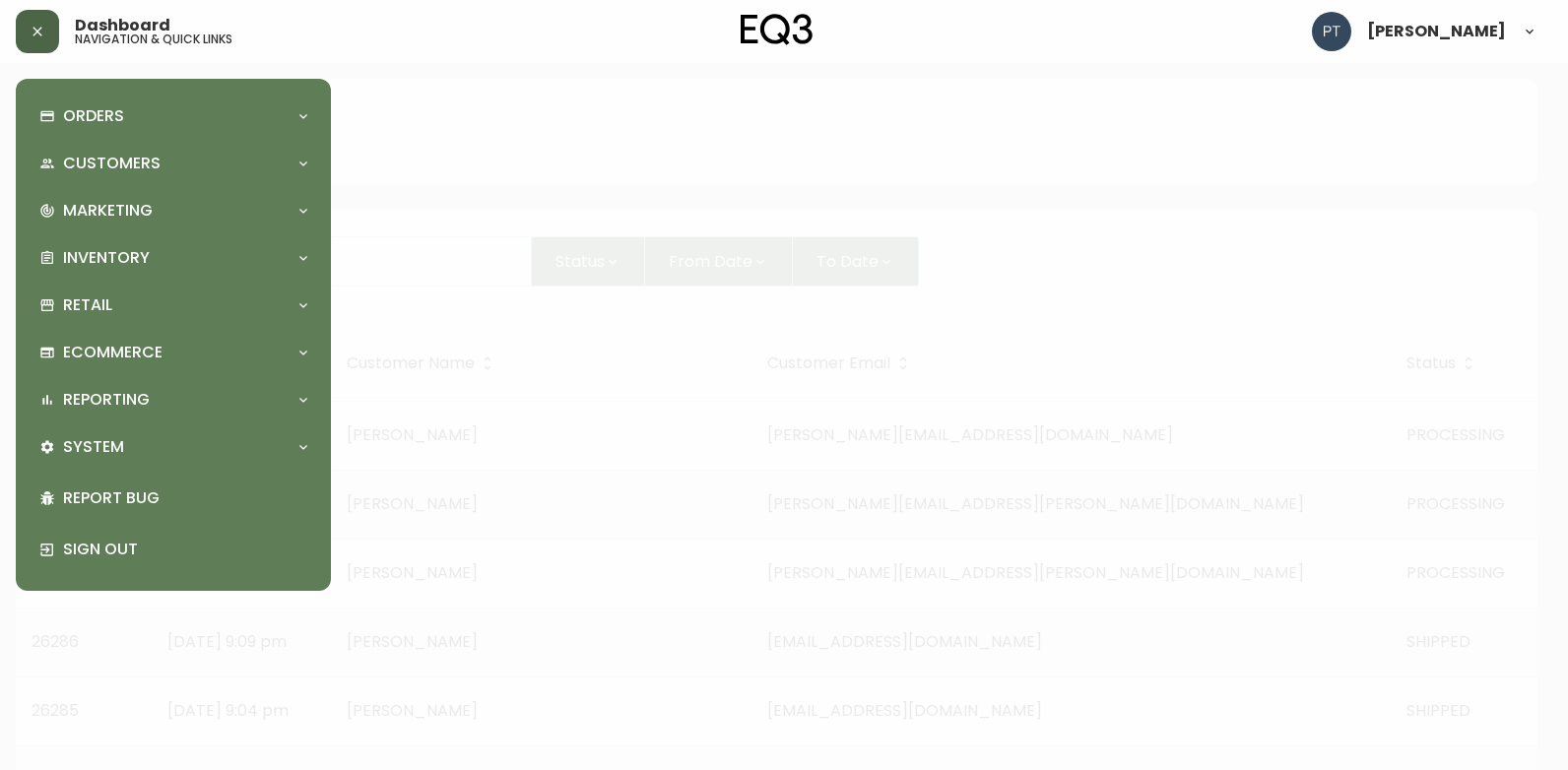 click at bounding box center [37, 32] 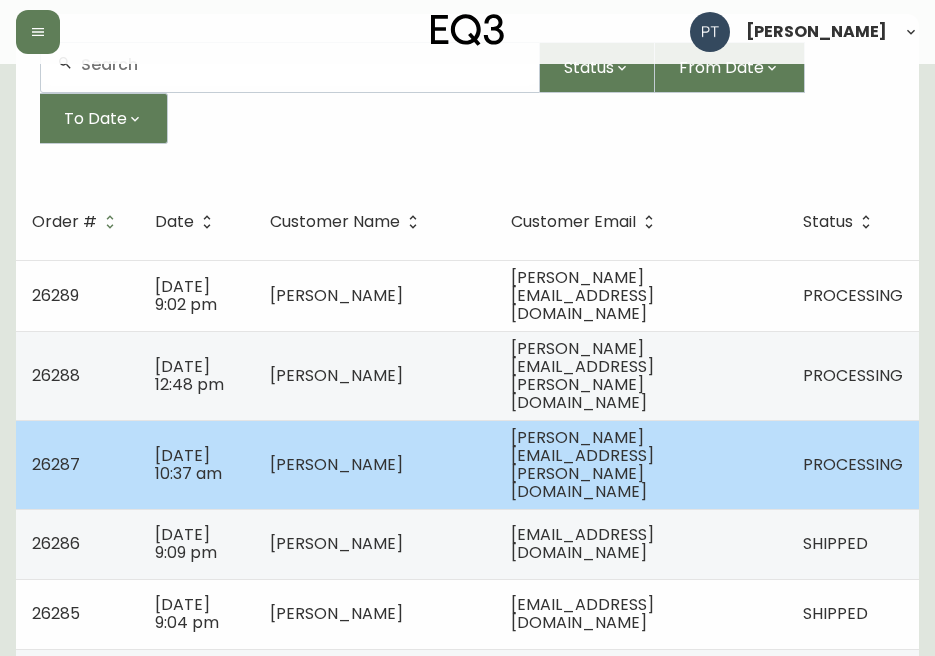 scroll, scrollTop: 200, scrollLeft: 0, axis: vertical 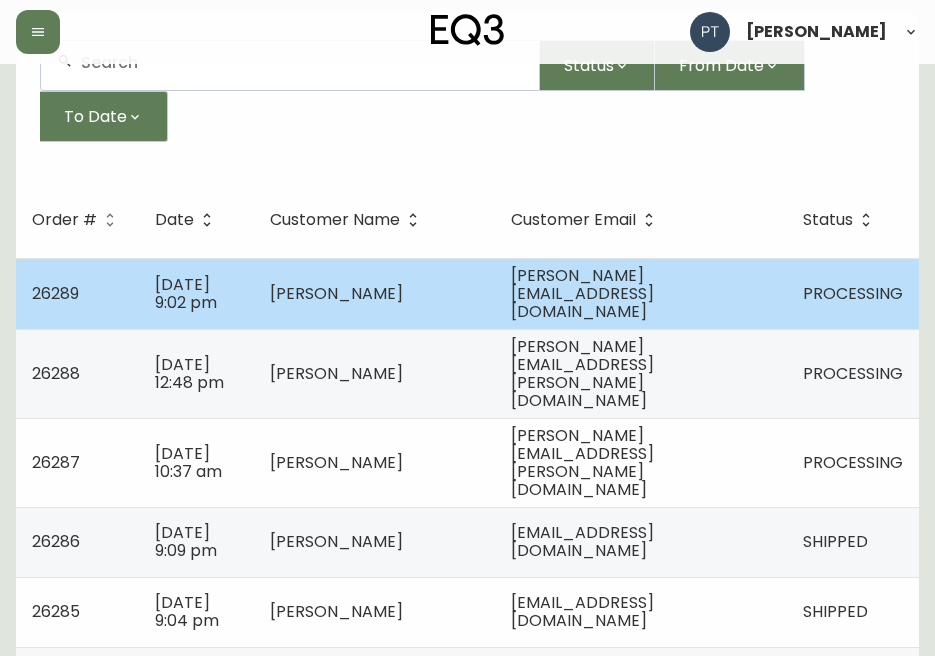 click on "[PERSON_NAME]" at bounding box center [336, 293] 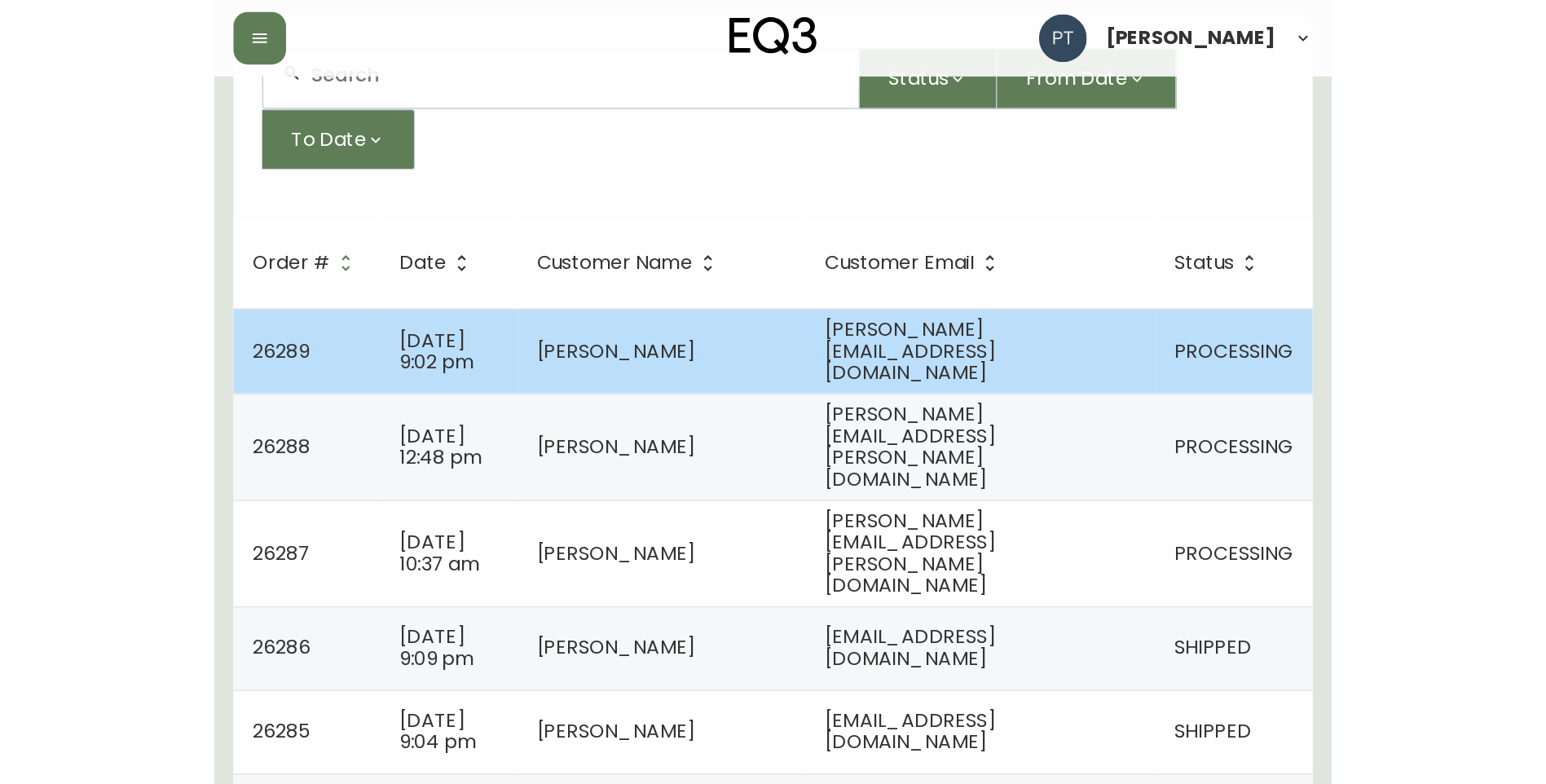 scroll, scrollTop: 0, scrollLeft: 0, axis: both 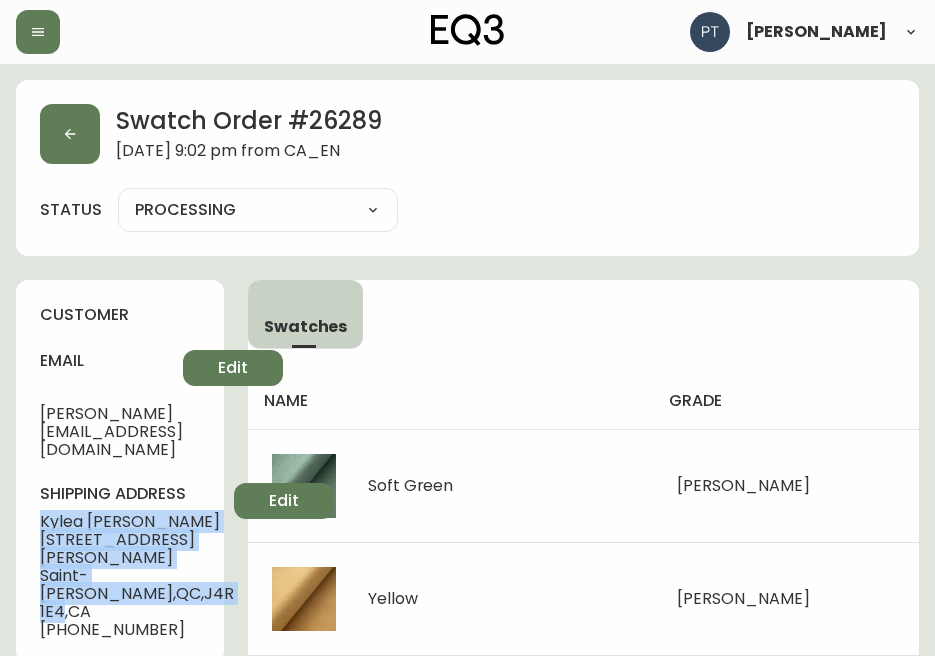 drag, startPoint x: 41, startPoint y: 504, endPoint x: 98, endPoint y: 603, distance: 114.236595 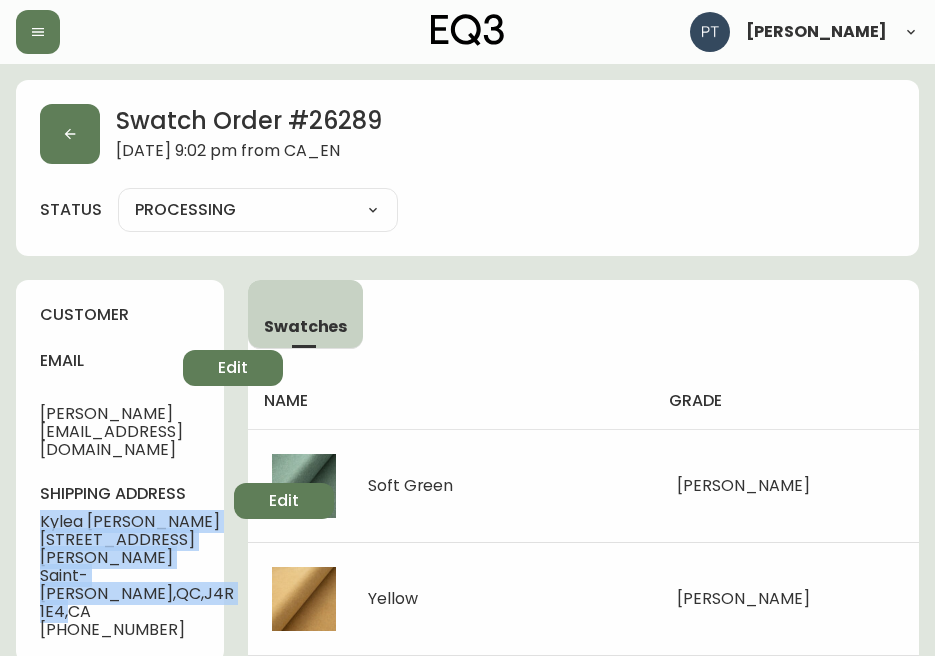 copy on "[PERSON_NAME] [STREET_ADDRESS][PERSON_NAME][PERSON_NAME] ," 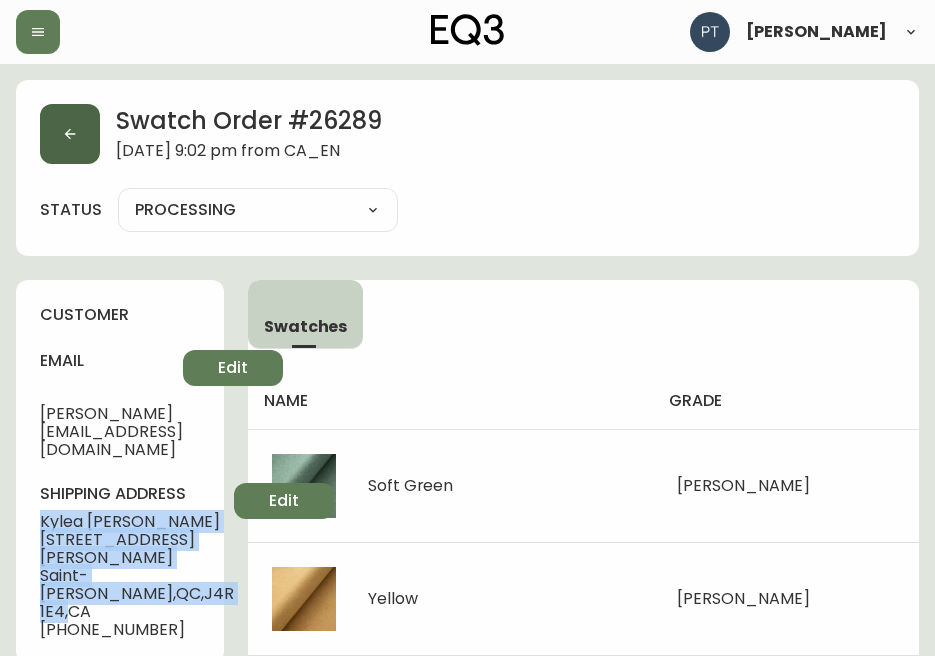 click at bounding box center (70, 134) 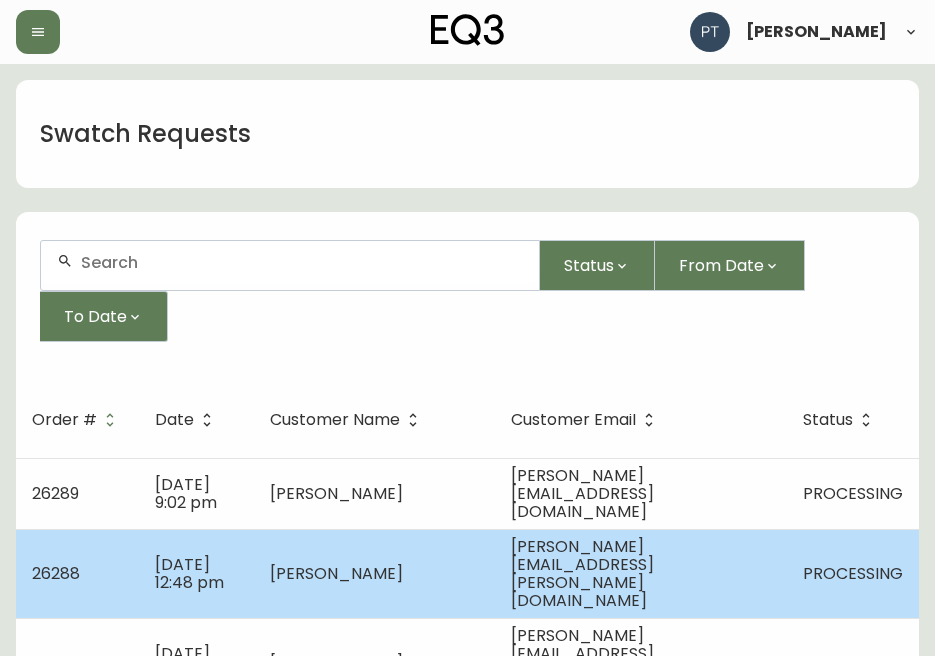 click on "[PERSON_NAME]" at bounding box center (374, 573) 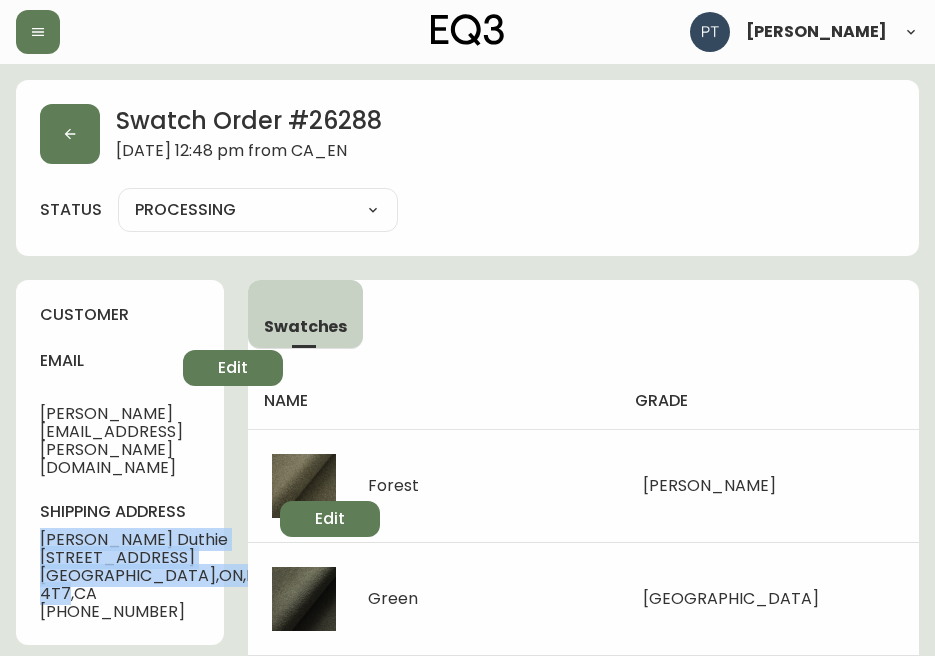 drag, startPoint x: 41, startPoint y: 506, endPoint x: 102, endPoint y: 599, distance: 111.220505 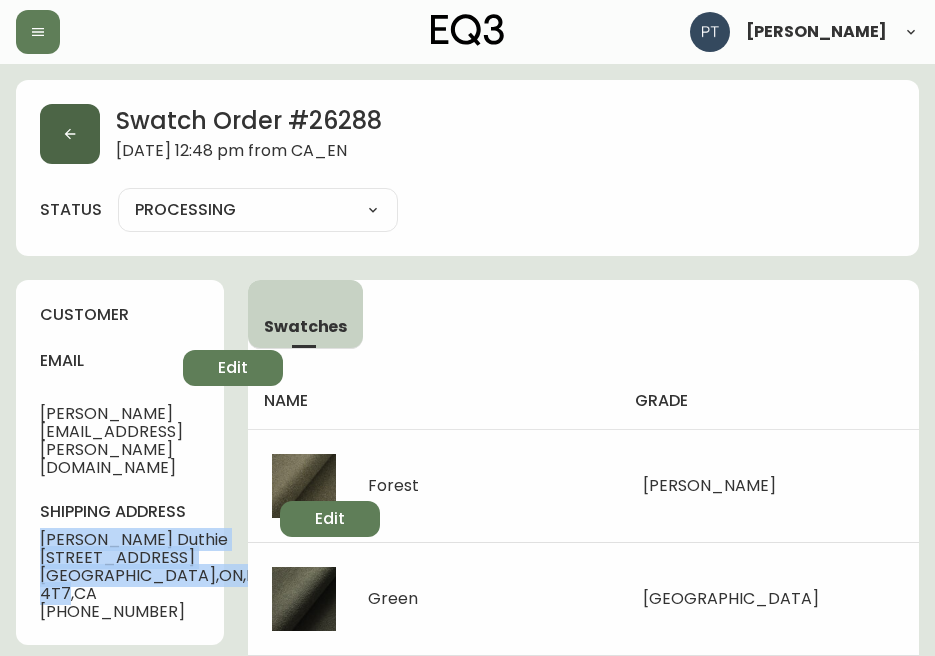 click at bounding box center (70, 134) 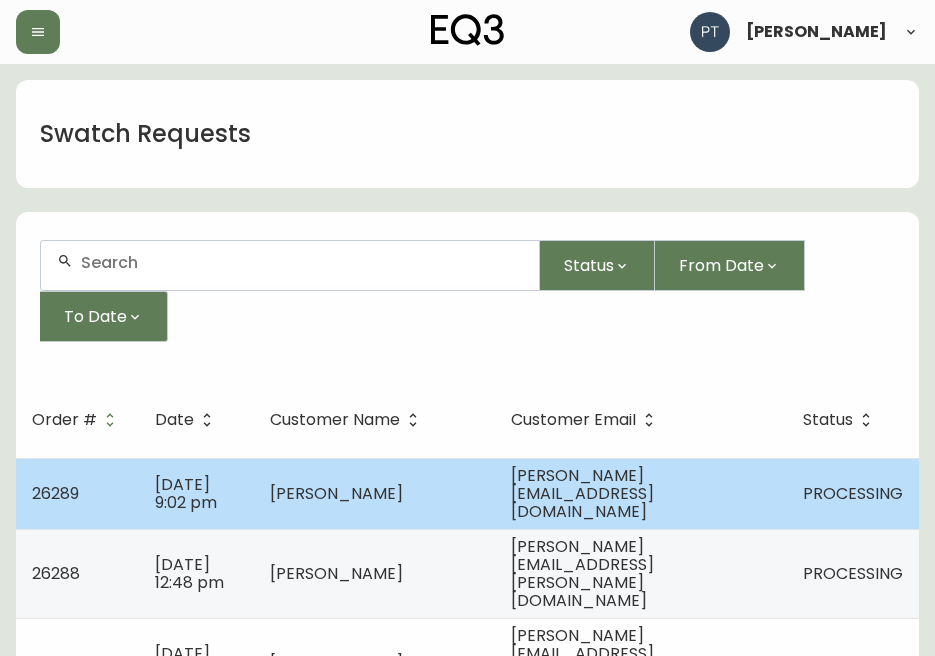 click on "[PERSON_NAME]" at bounding box center [336, 493] 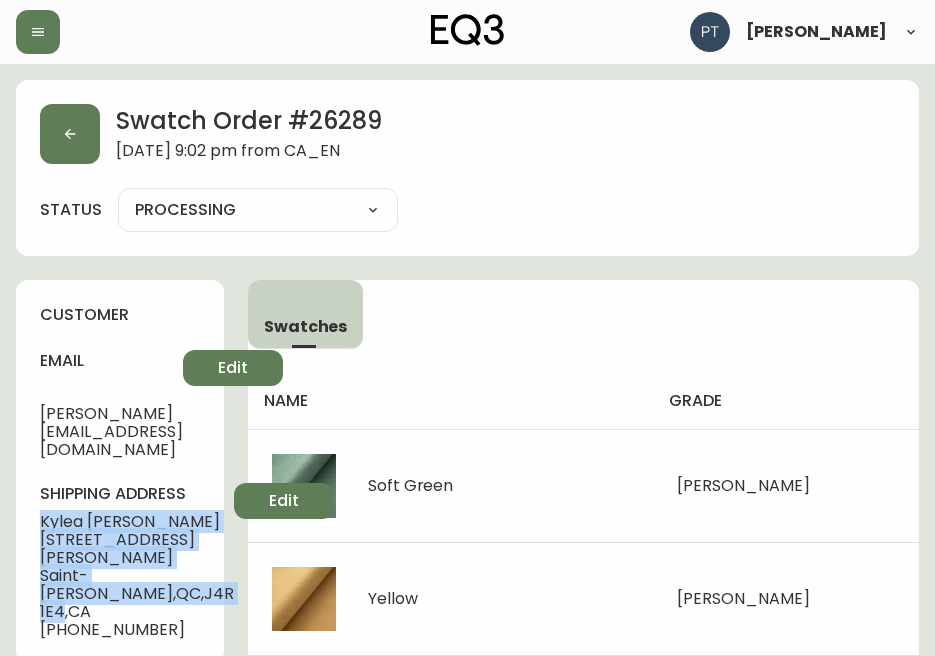 drag, startPoint x: 38, startPoint y: 508, endPoint x: 92, endPoint y: 589, distance: 97.349884 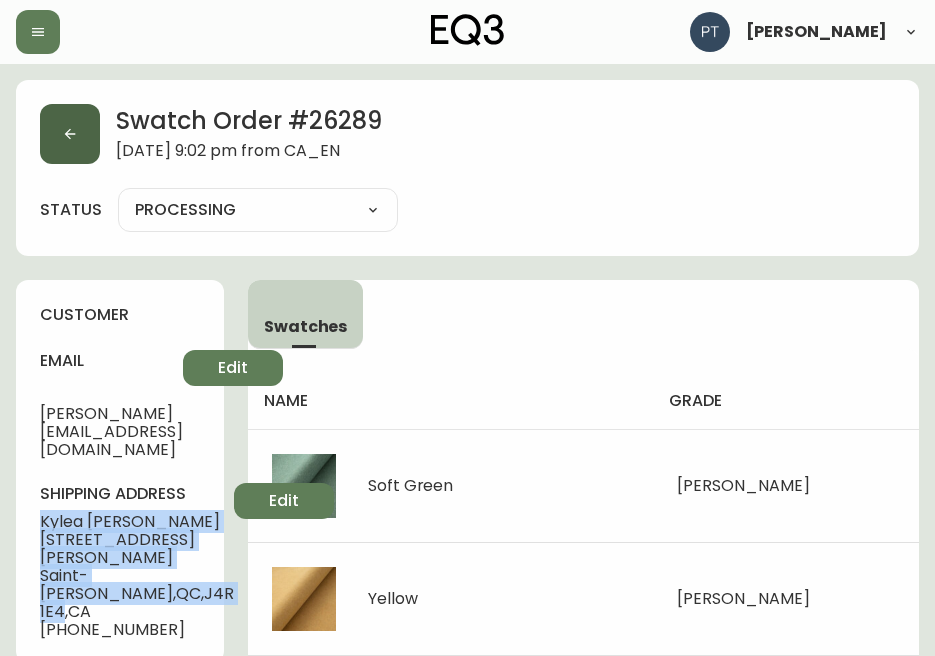 click at bounding box center (70, 134) 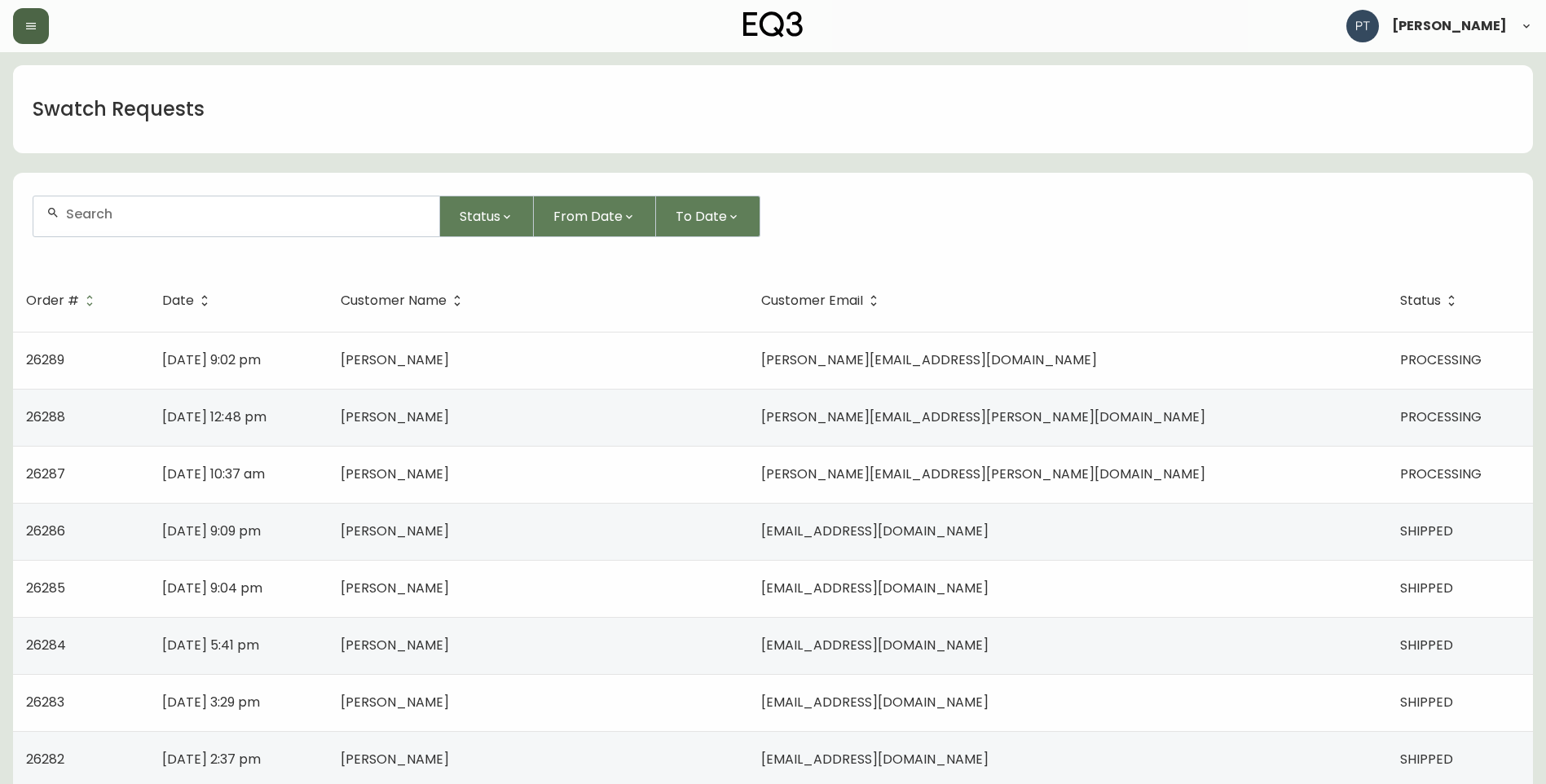 click at bounding box center [31, 26] 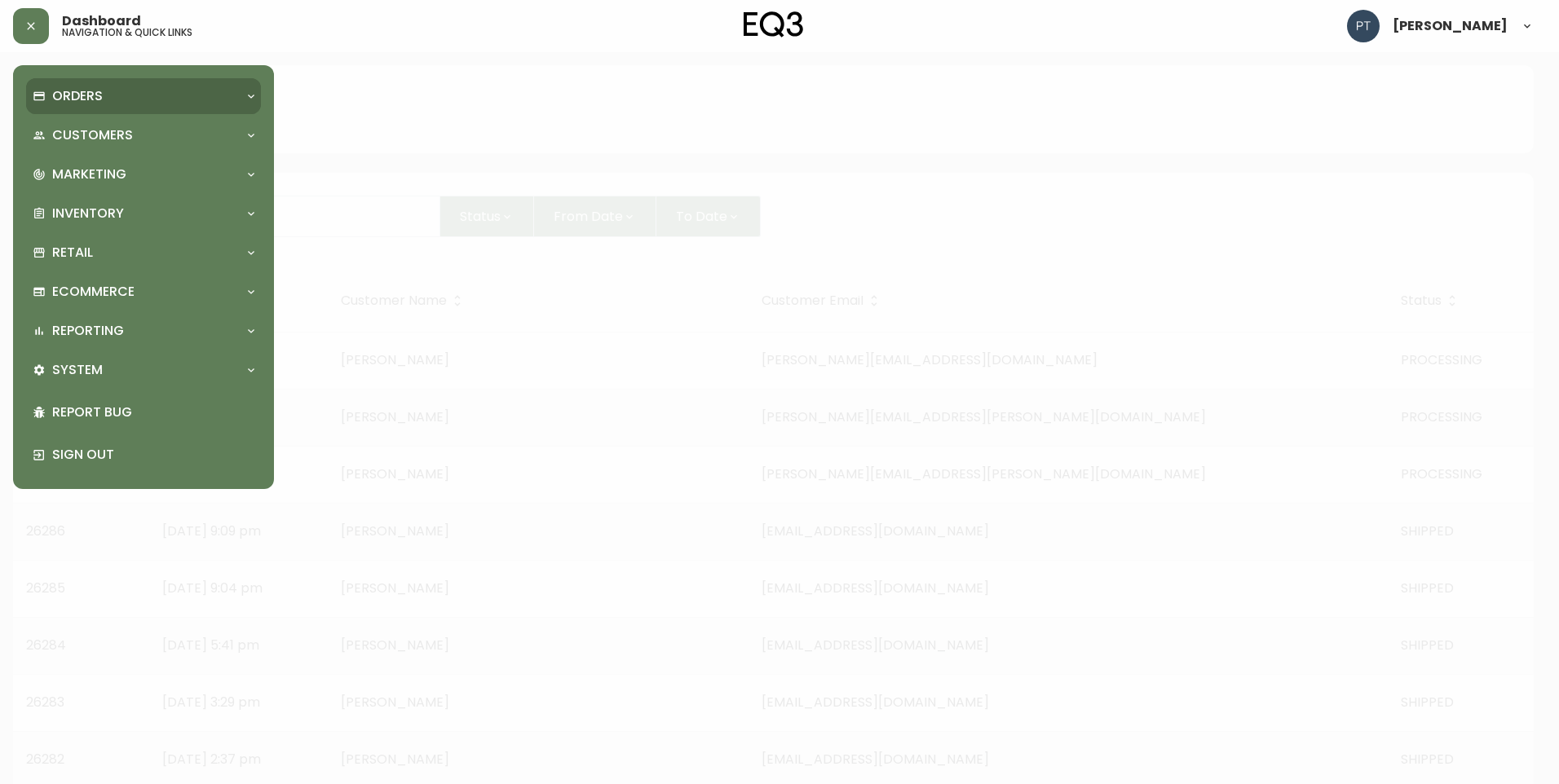 click on "Orders" at bounding box center [135, 96] 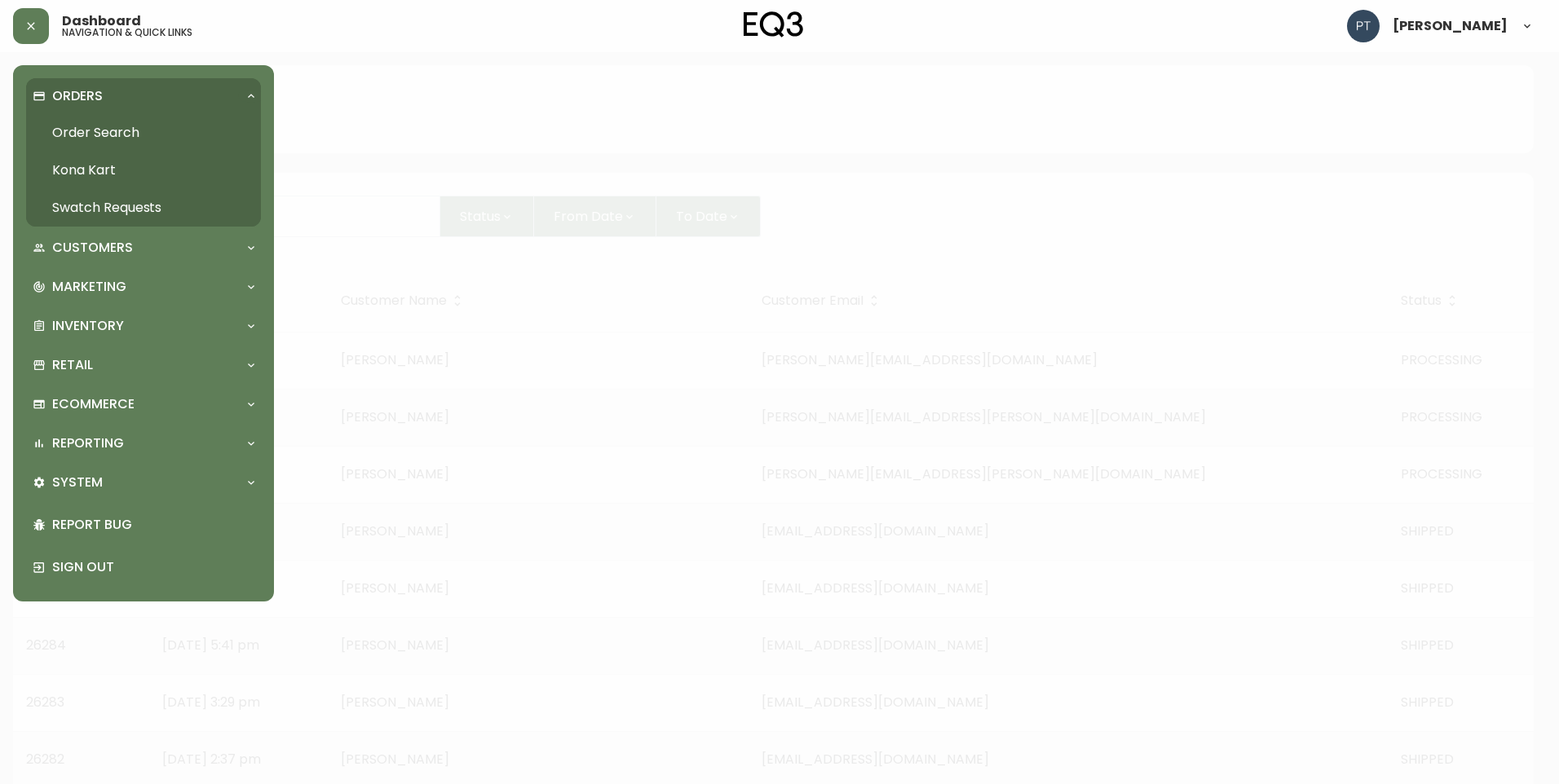 click on "Order Search" at bounding box center [144, 133] 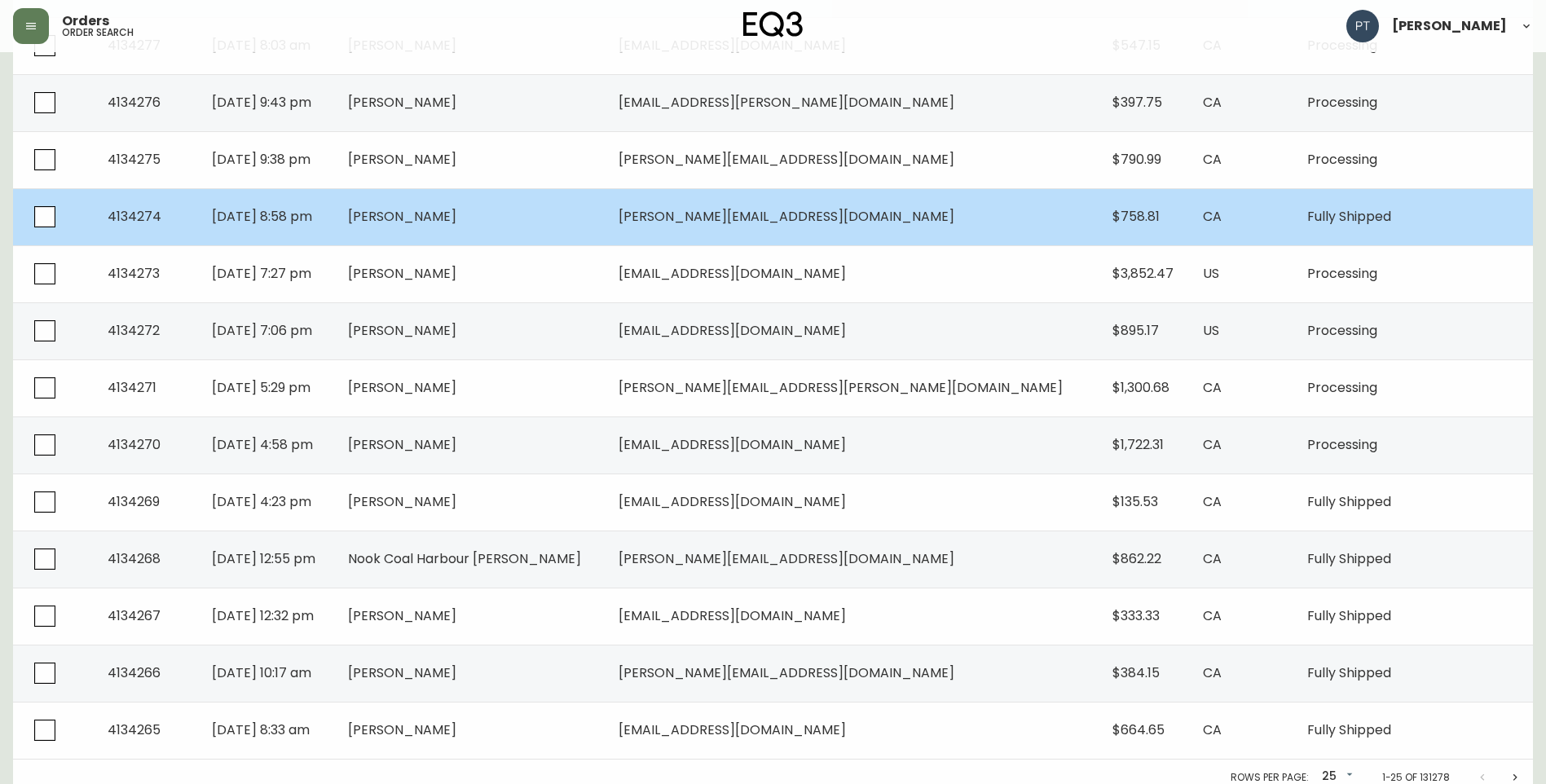 scroll, scrollTop: 1011, scrollLeft: 0, axis: vertical 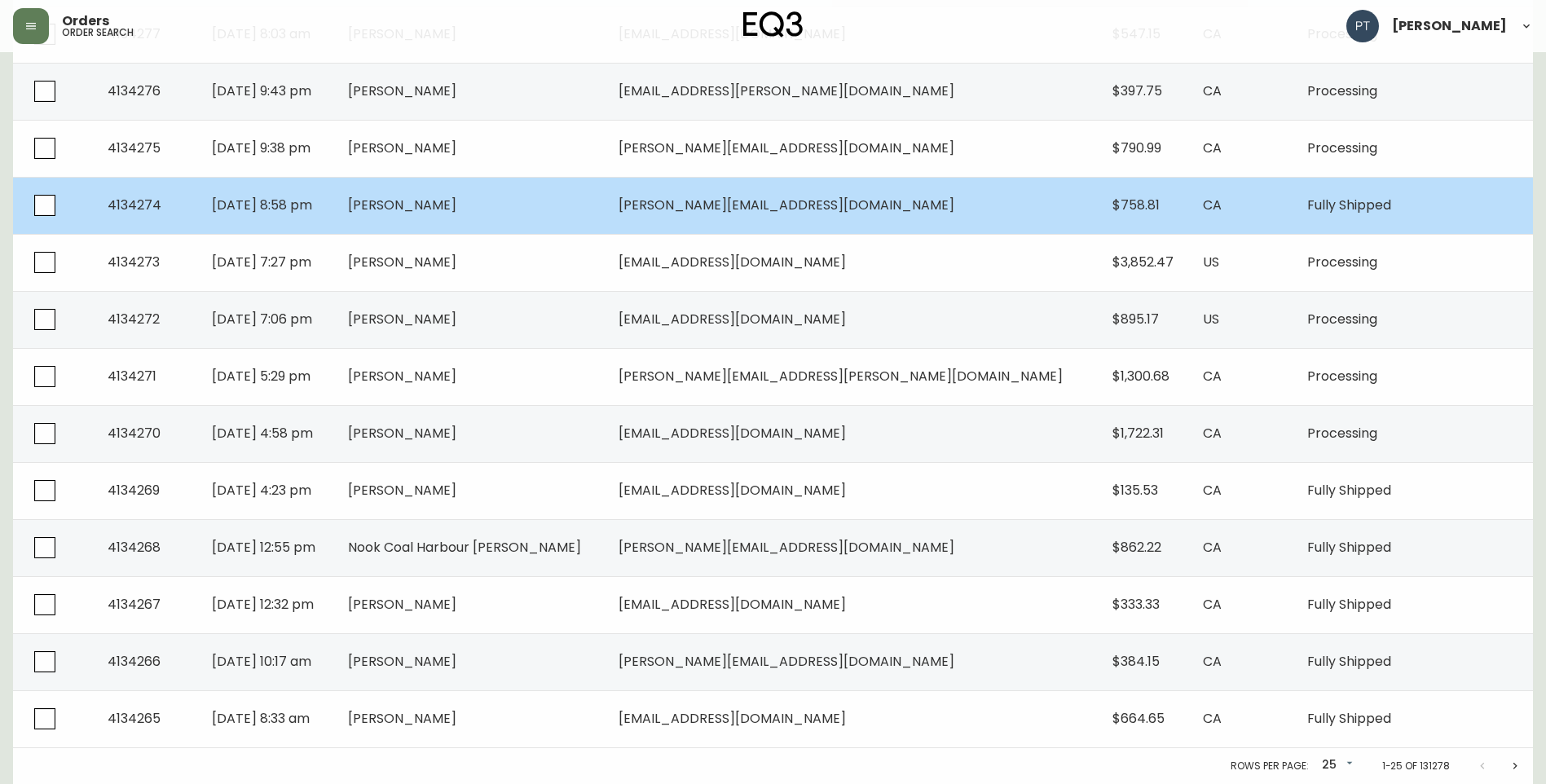 click on "[PERSON_NAME][EMAIL_ADDRESS][PERSON_NAME][DOMAIN_NAME]" at bounding box center (852, 377) 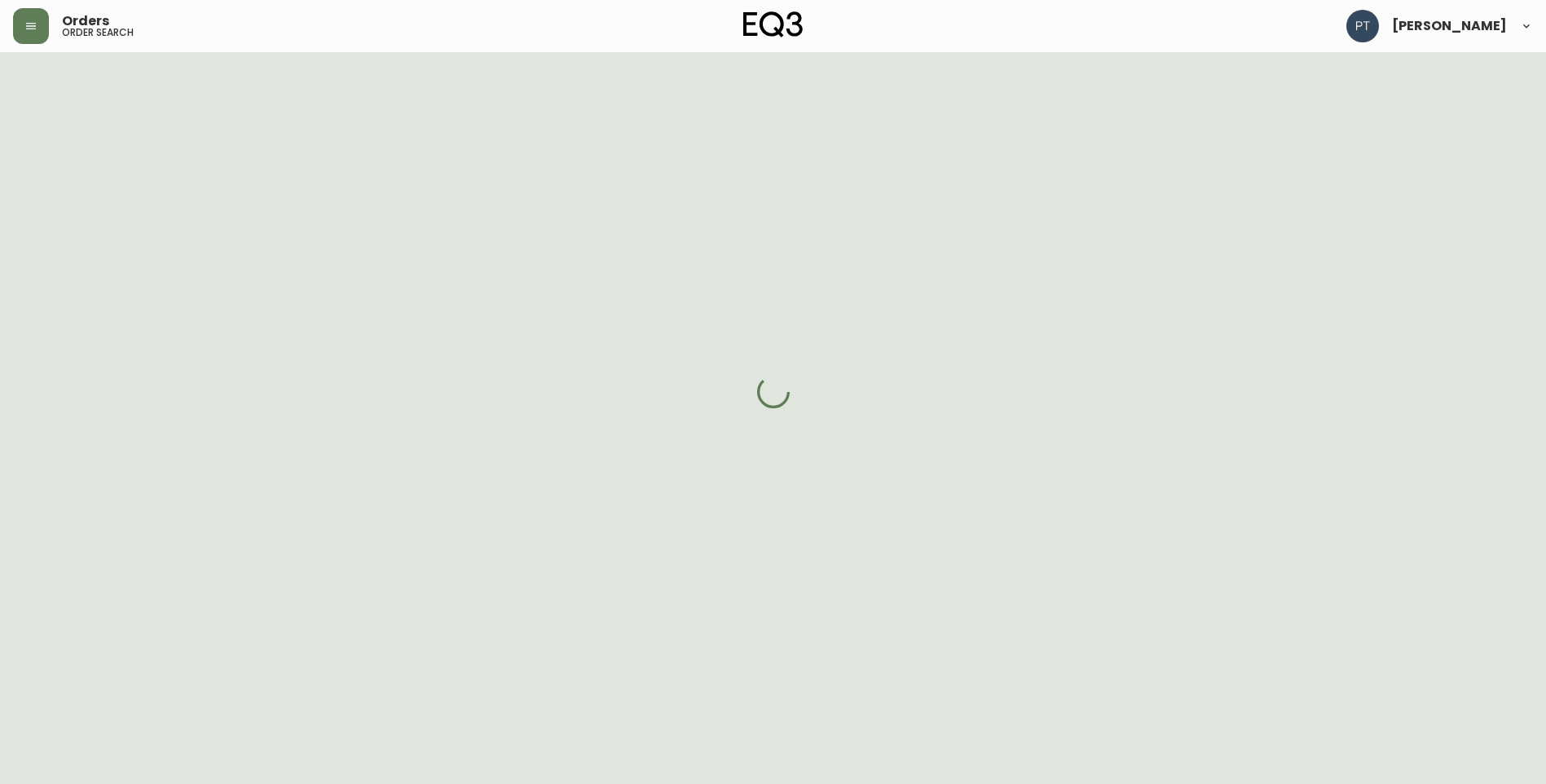 scroll, scrollTop: 0, scrollLeft: 0, axis: both 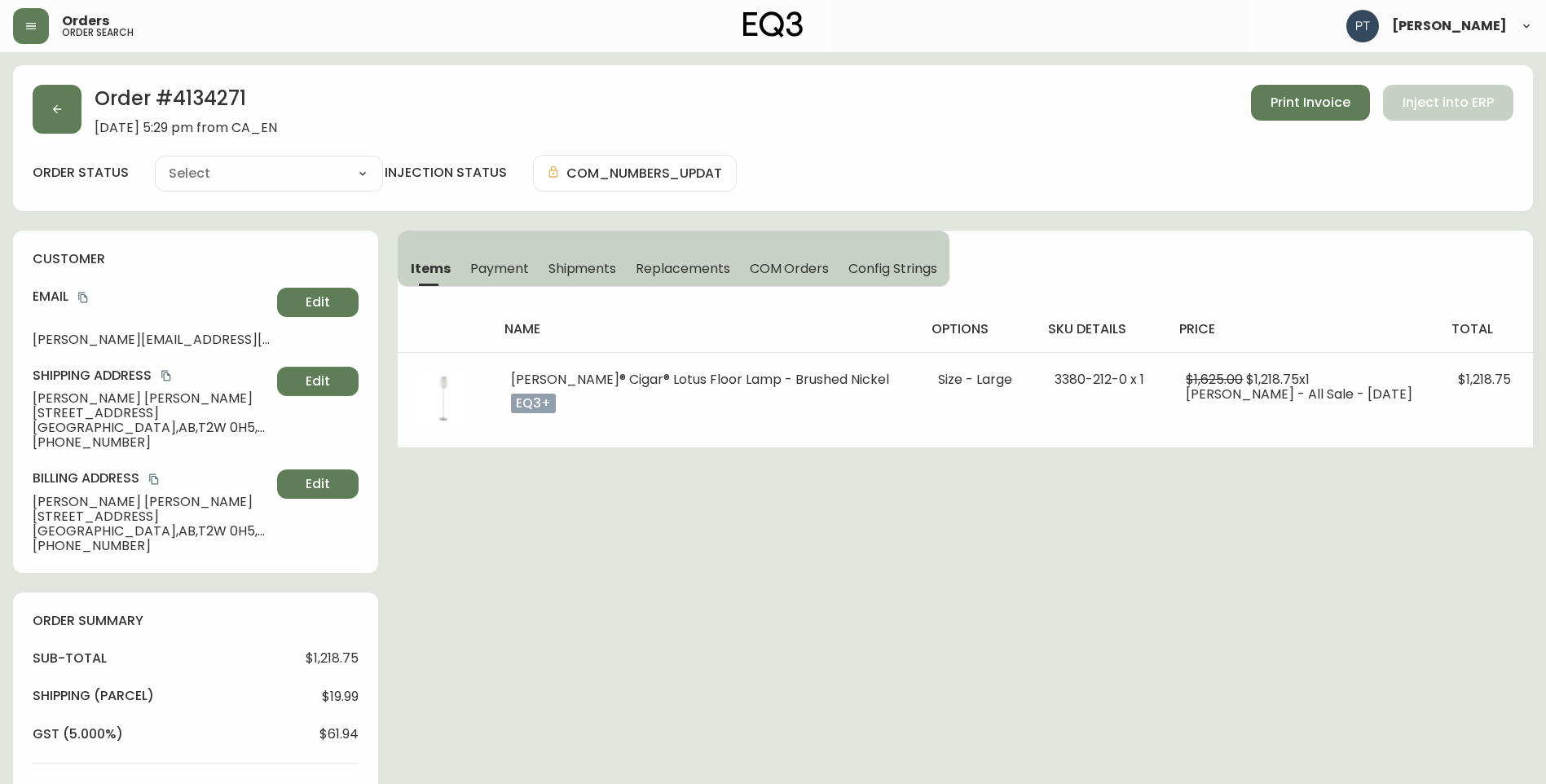 type on "Processing" 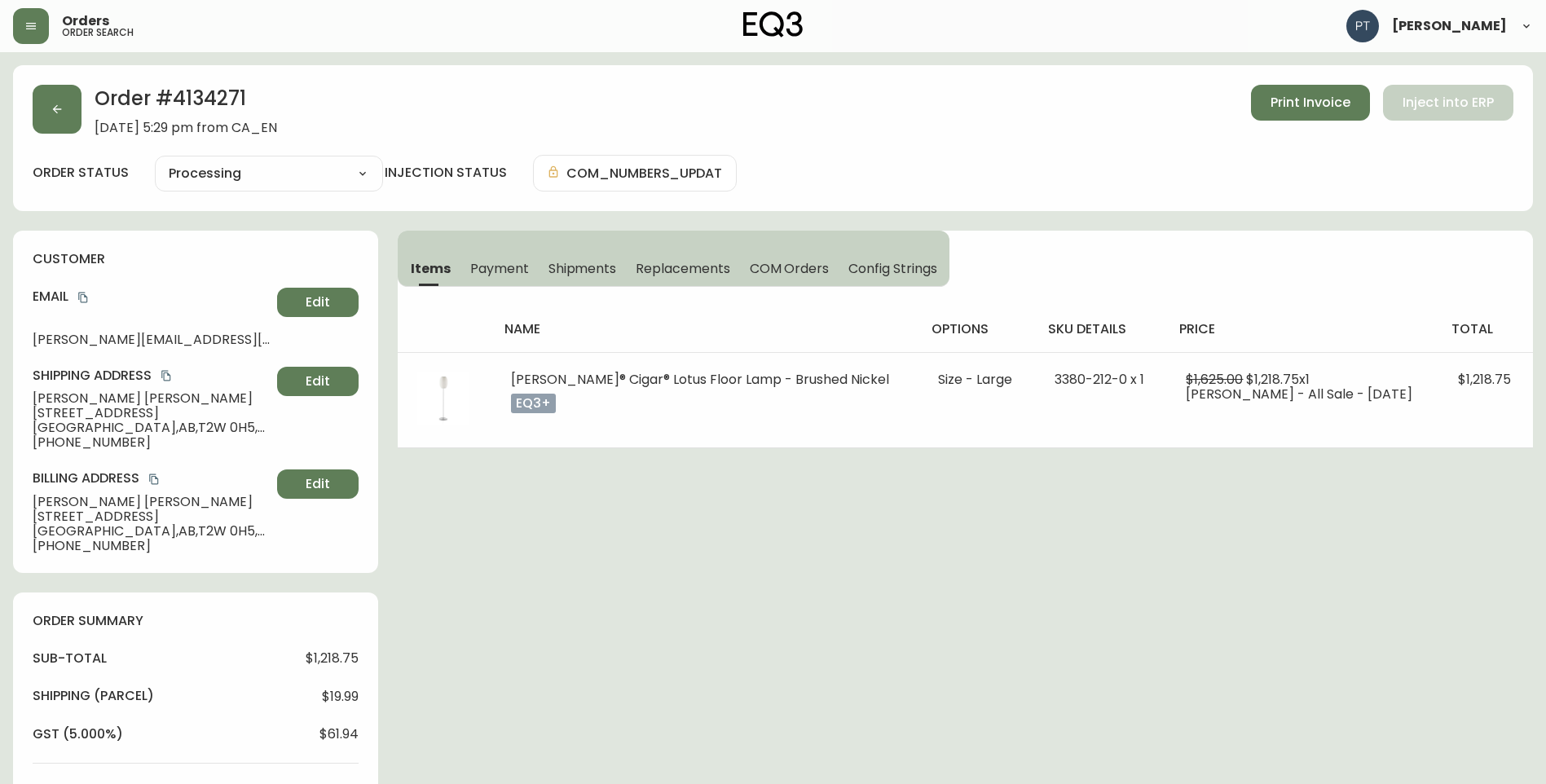 select on "PROCESSING" 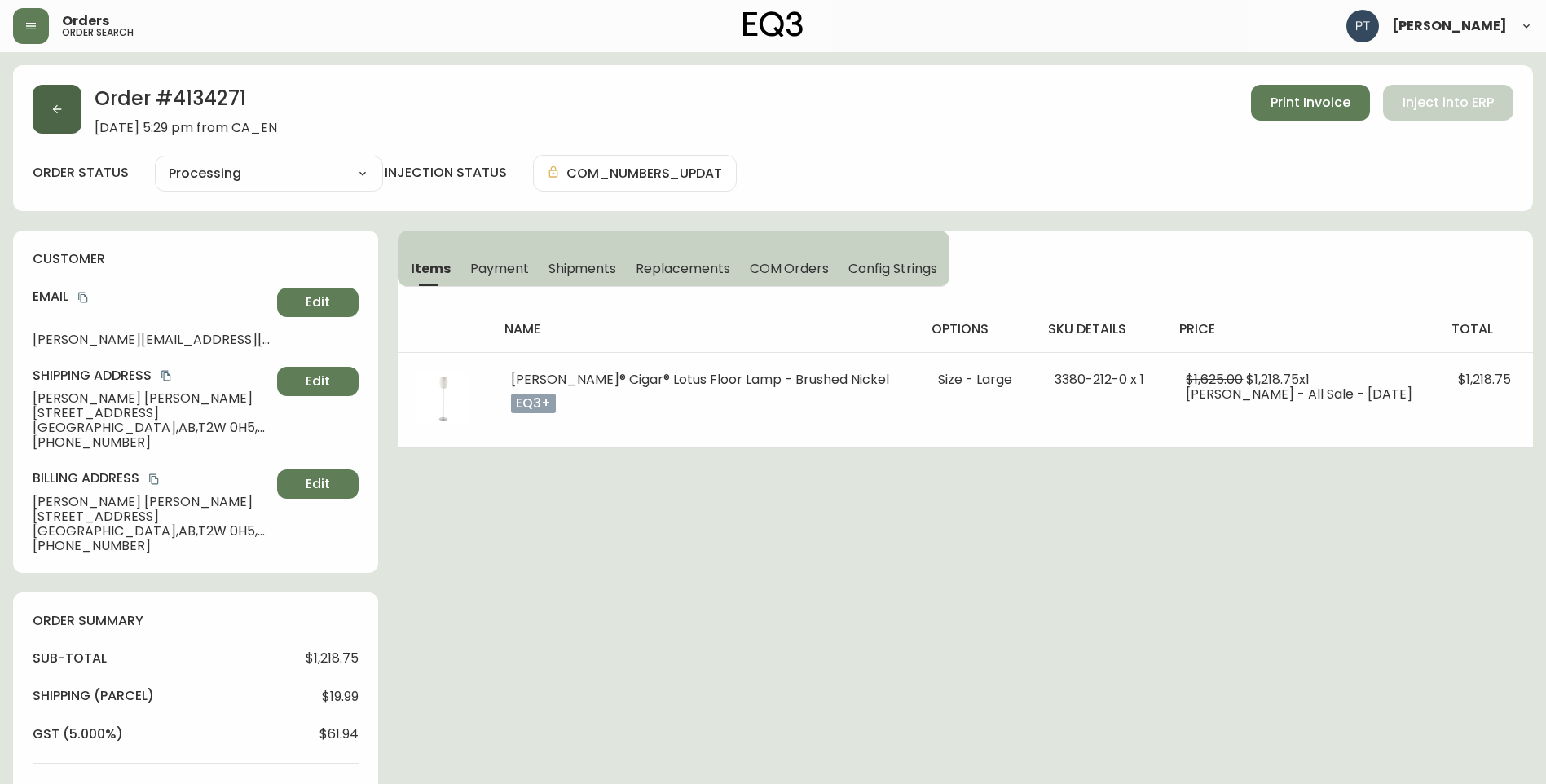click at bounding box center (57, 109) 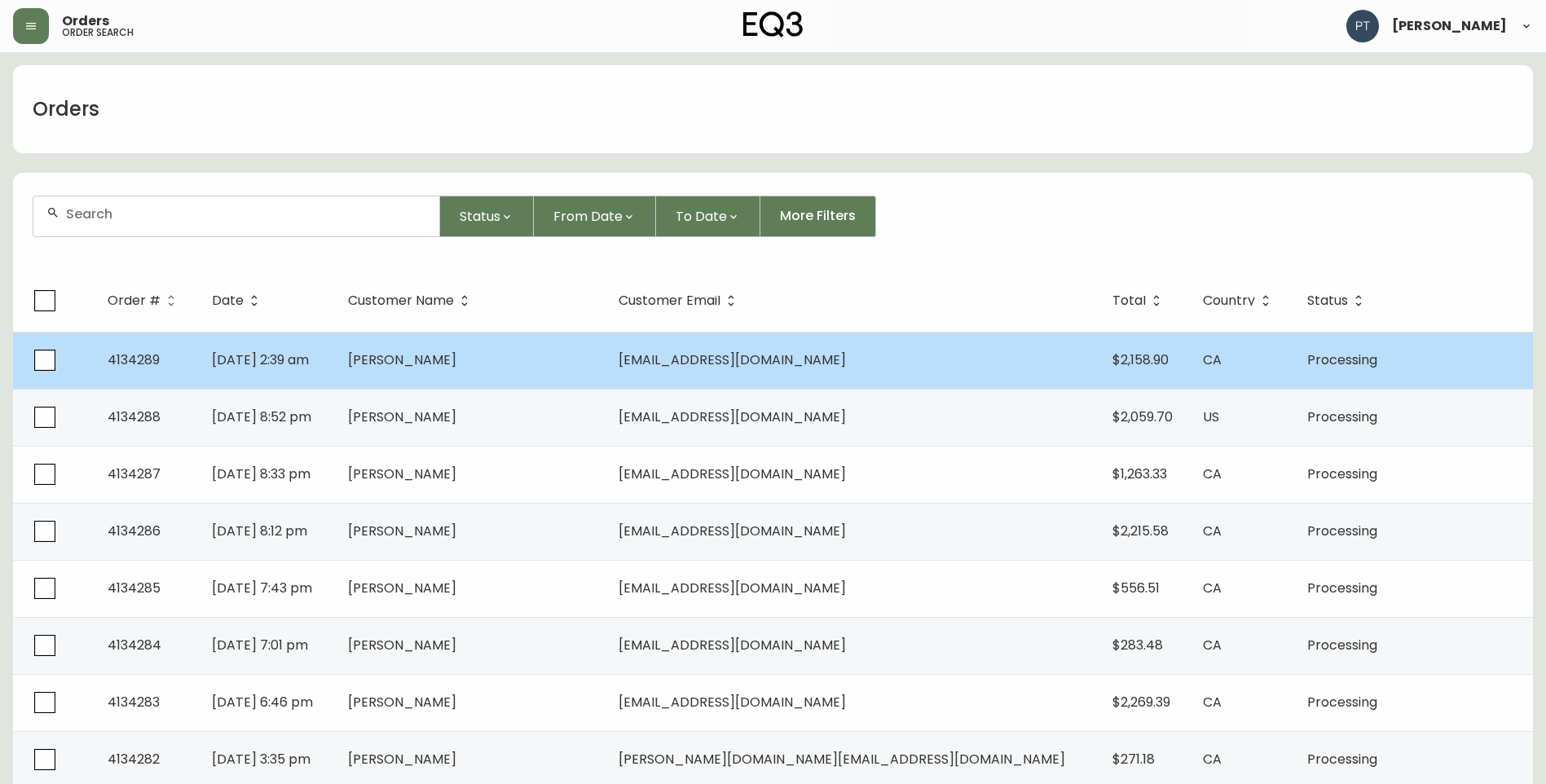click on "[EMAIL_ADDRESS][DOMAIN_NAME]" at bounding box center (852, 360) 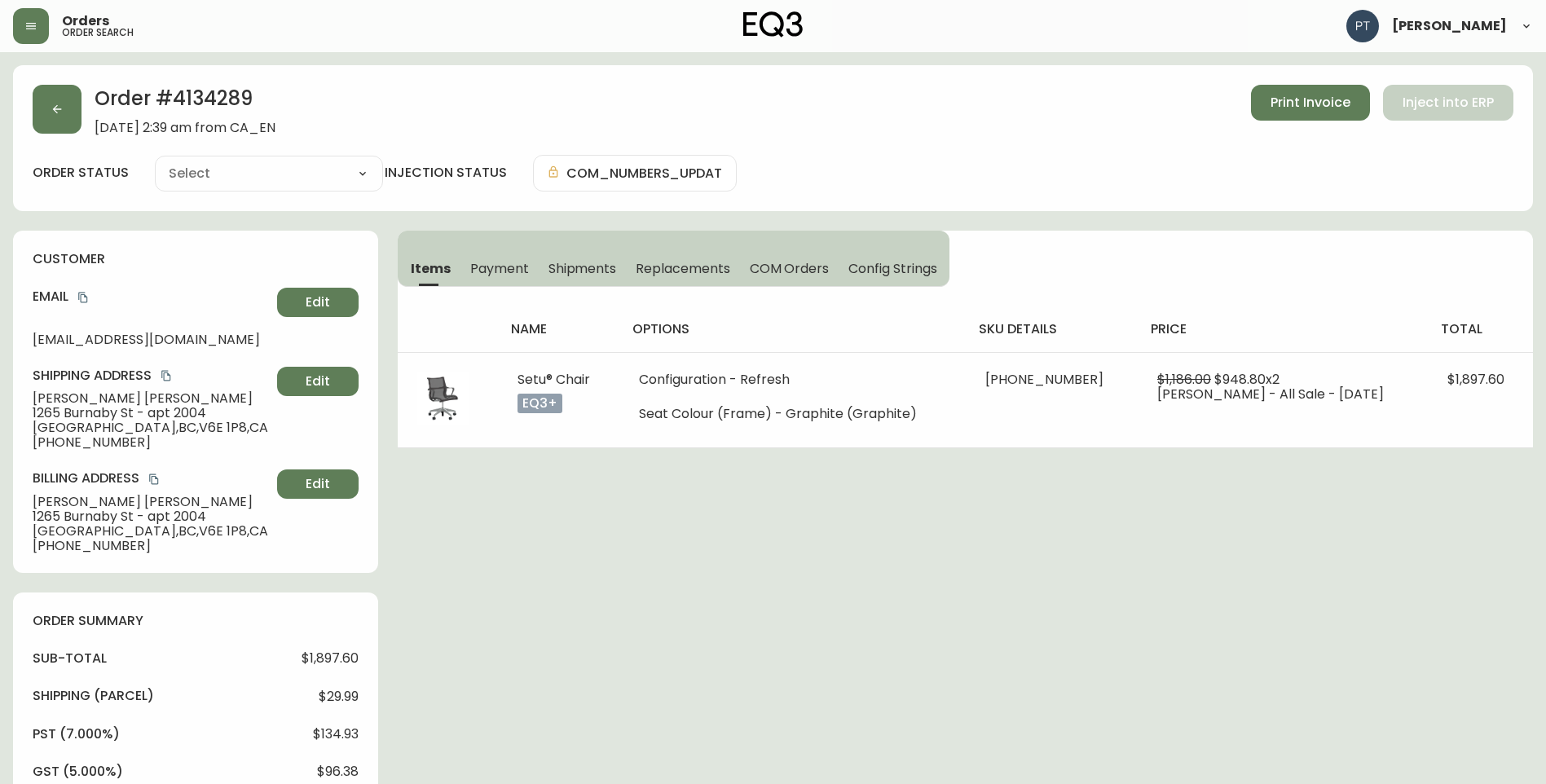 type on "Processing" 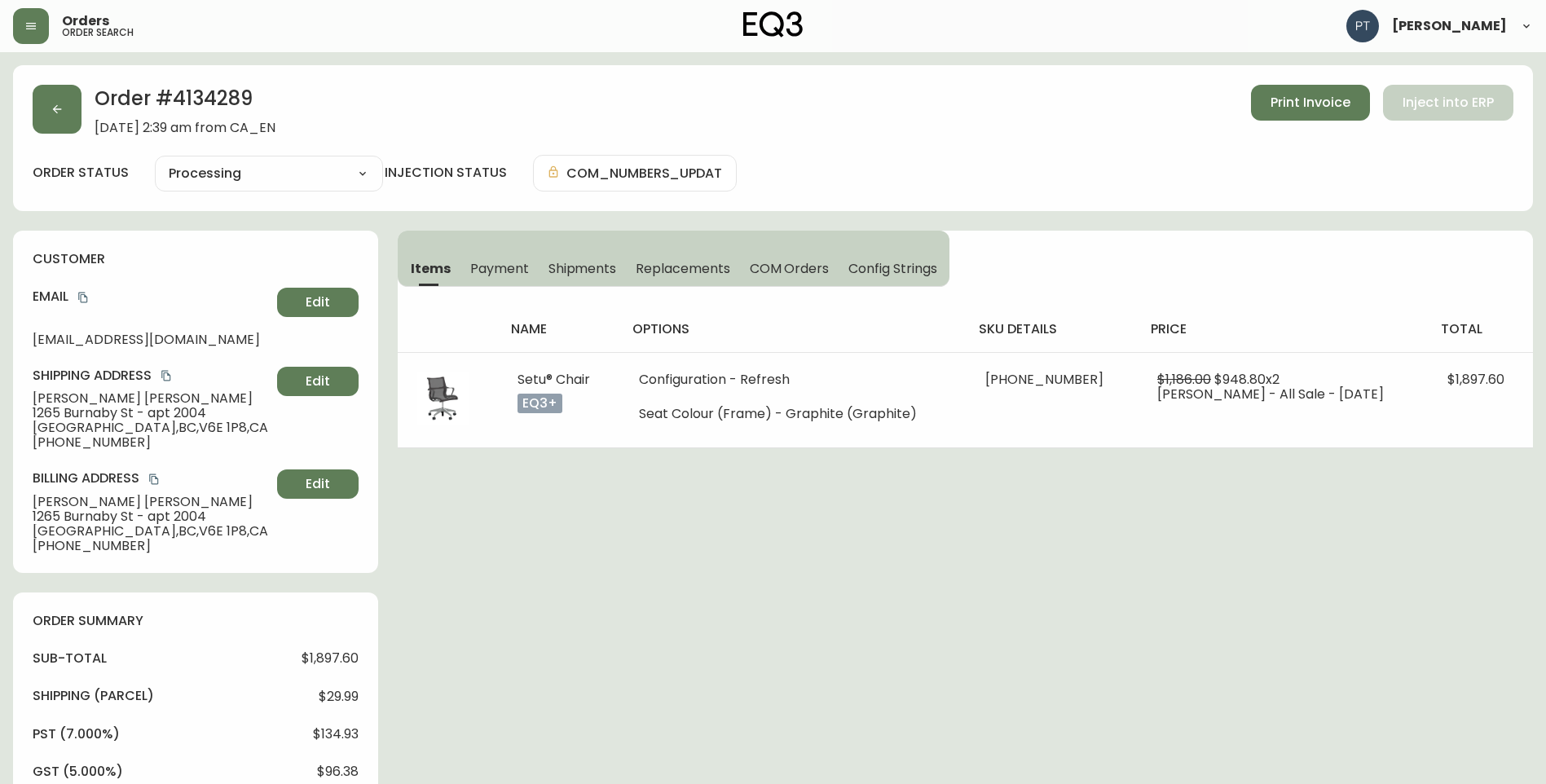select on "PROCESSING" 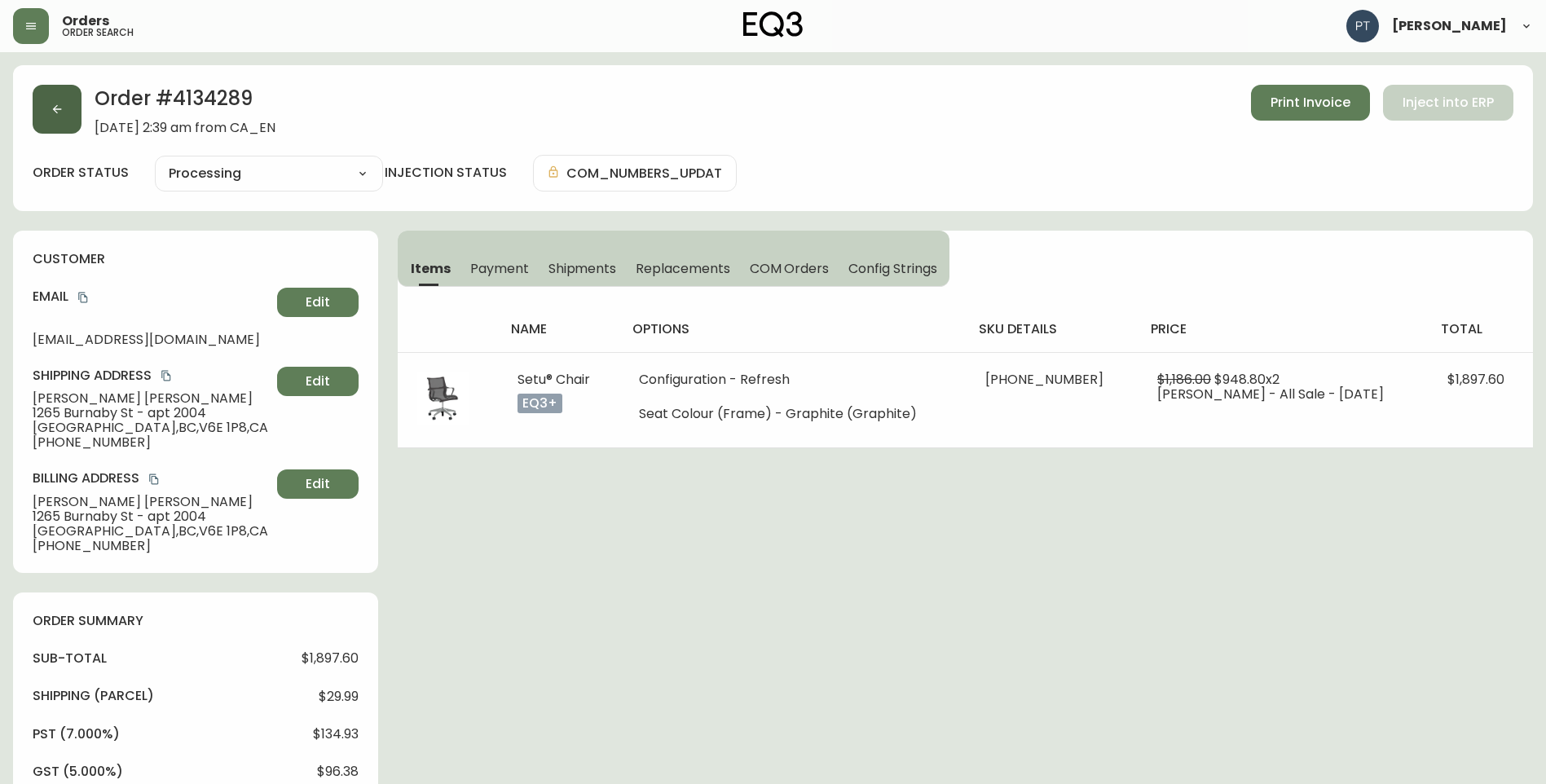 click at bounding box center (57, 109) 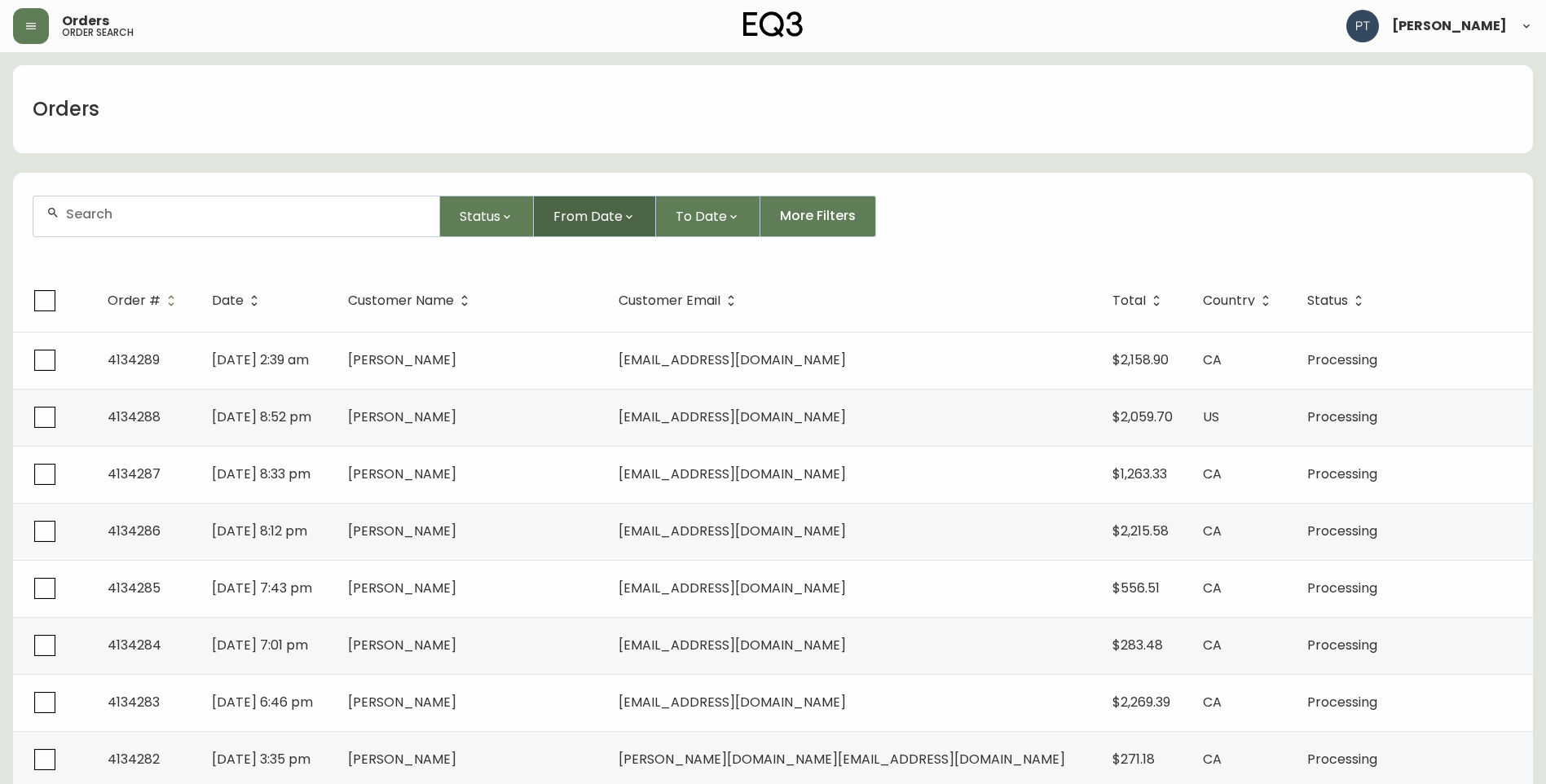 click on "From Date" at bounding box center [588, 216] 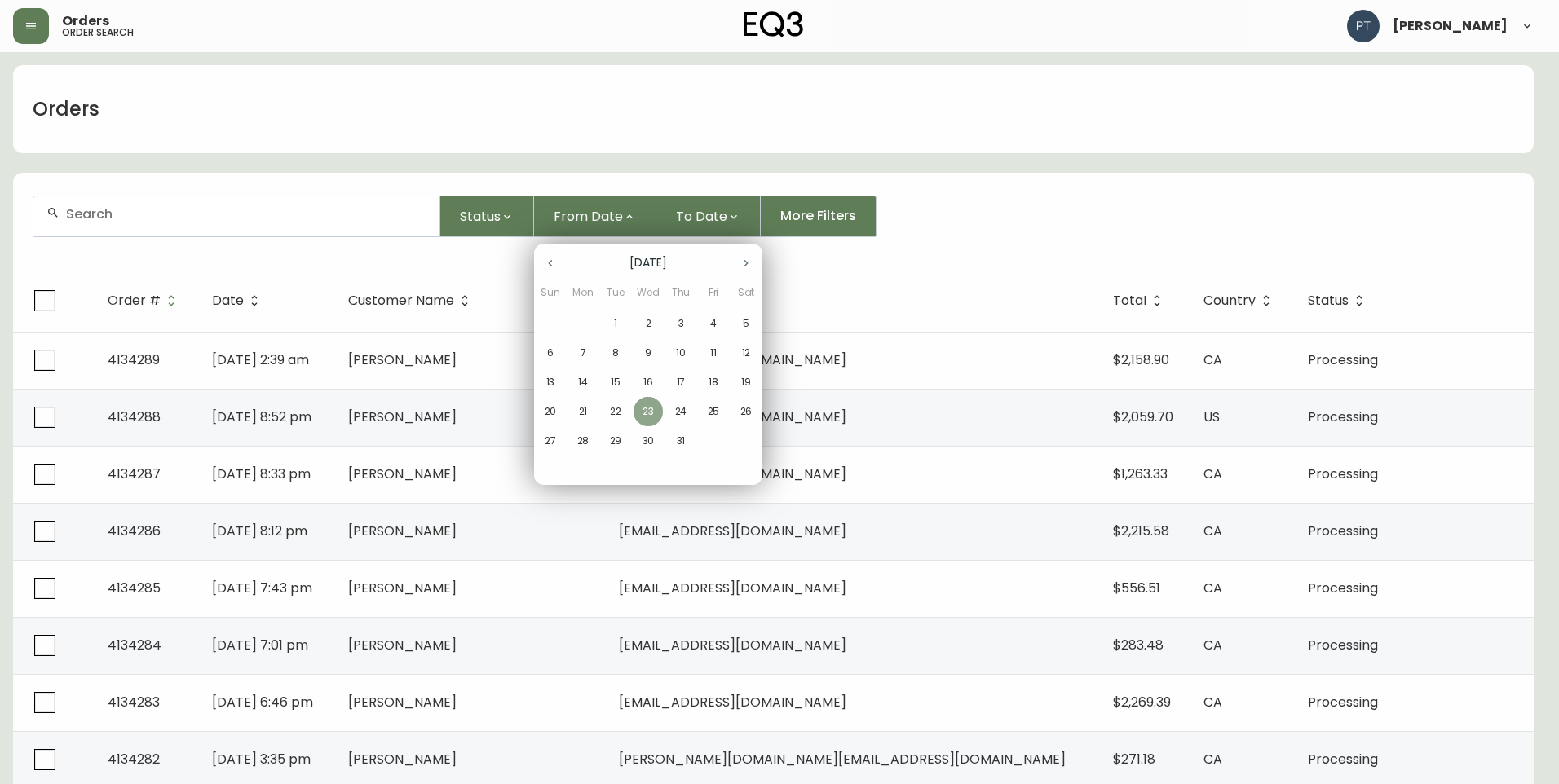 click on "23" at bounding box center (648, 412) 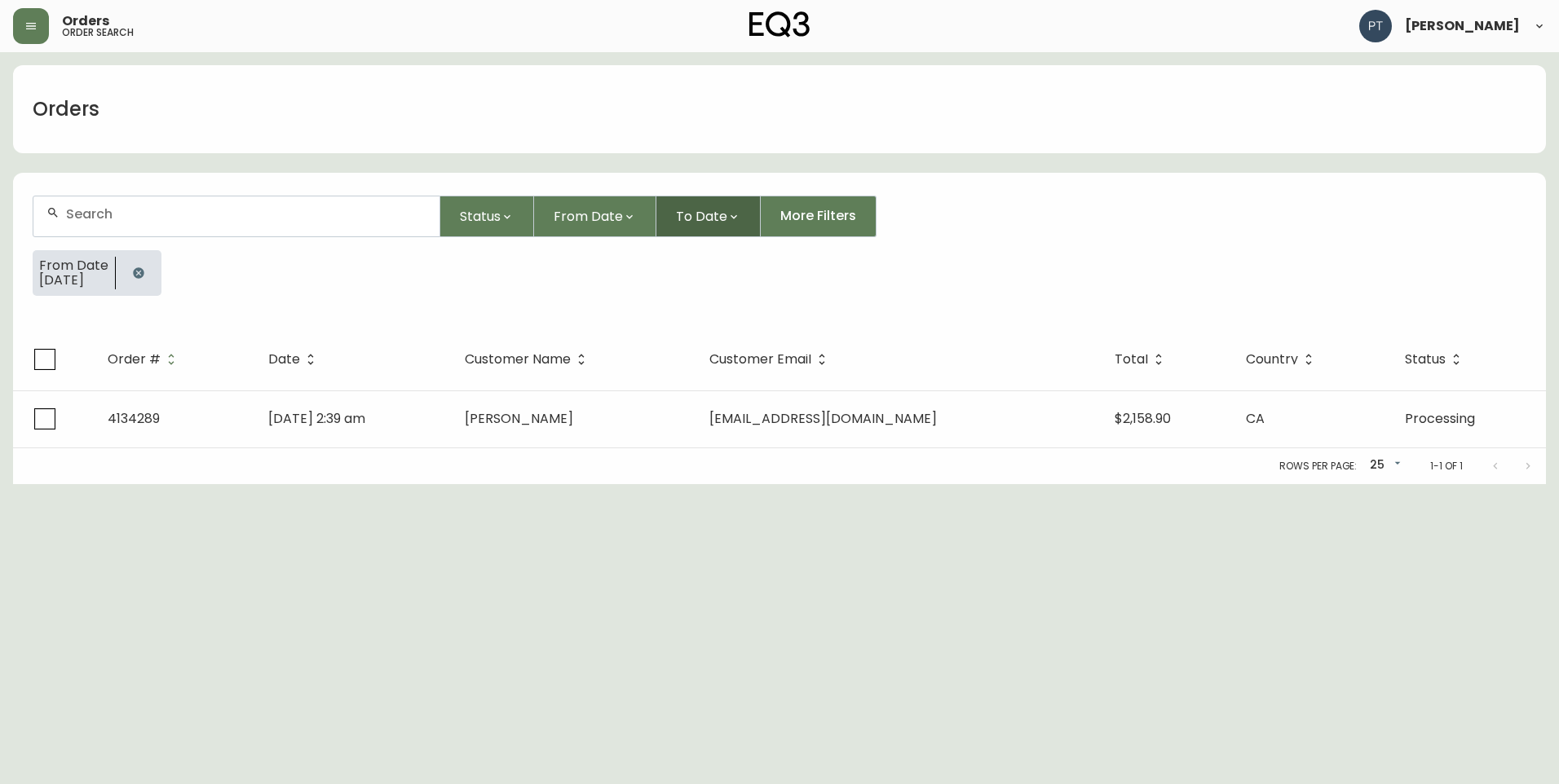 click on "To Date" at bounding box center [701, 216] 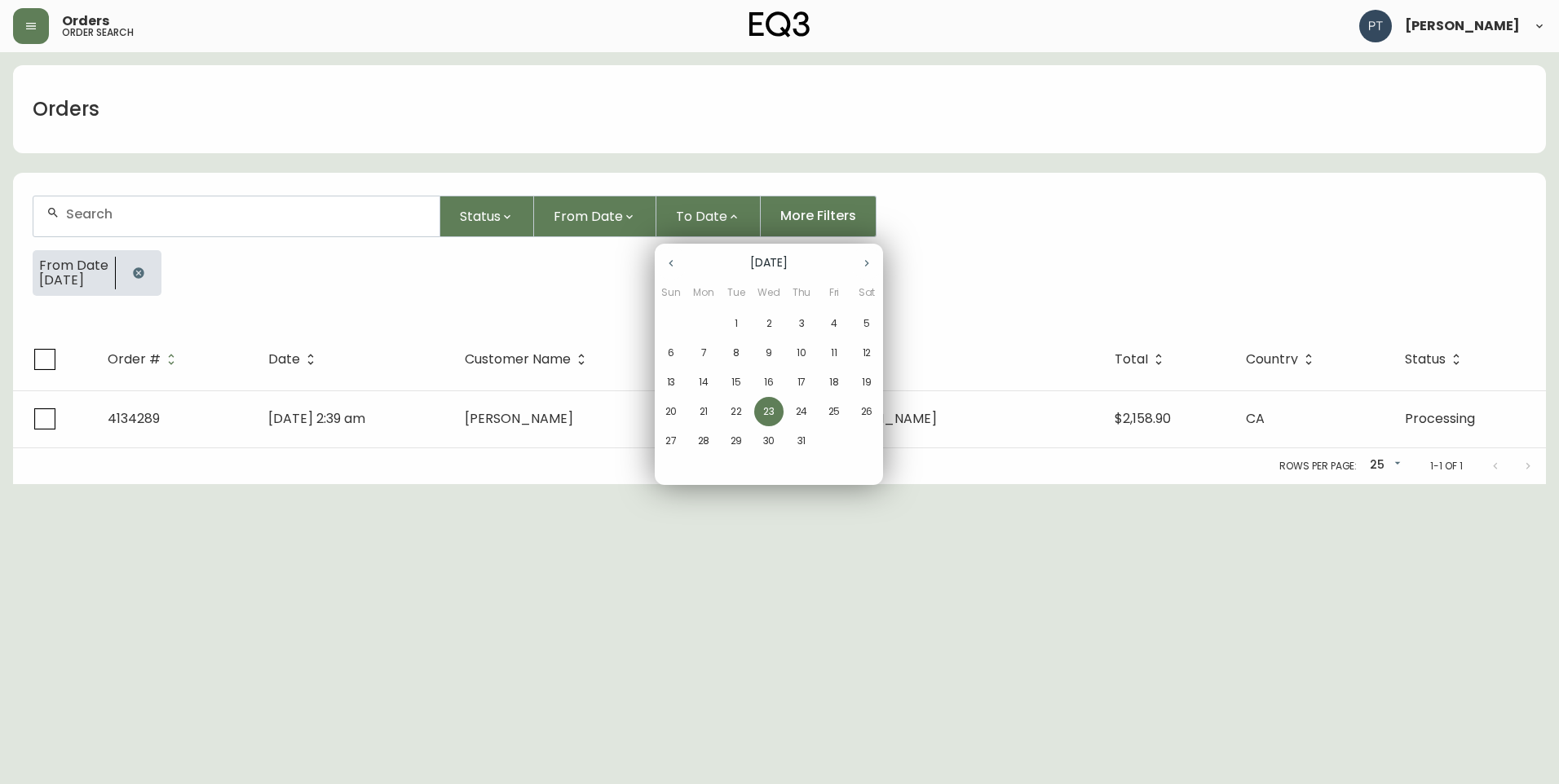 click at bounding box center (780, 392) 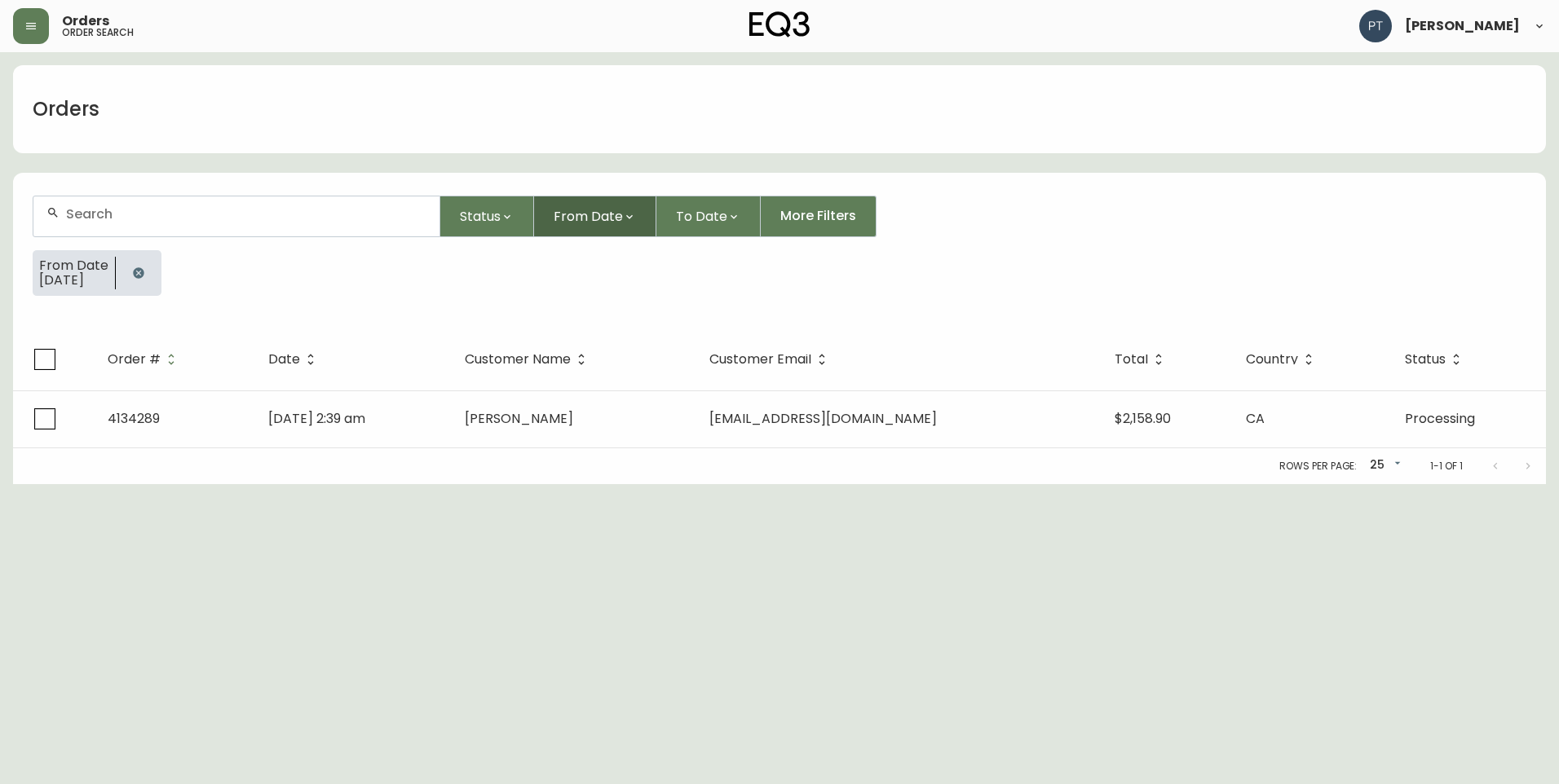 click on "From Date" at bounding box center [588, 216] 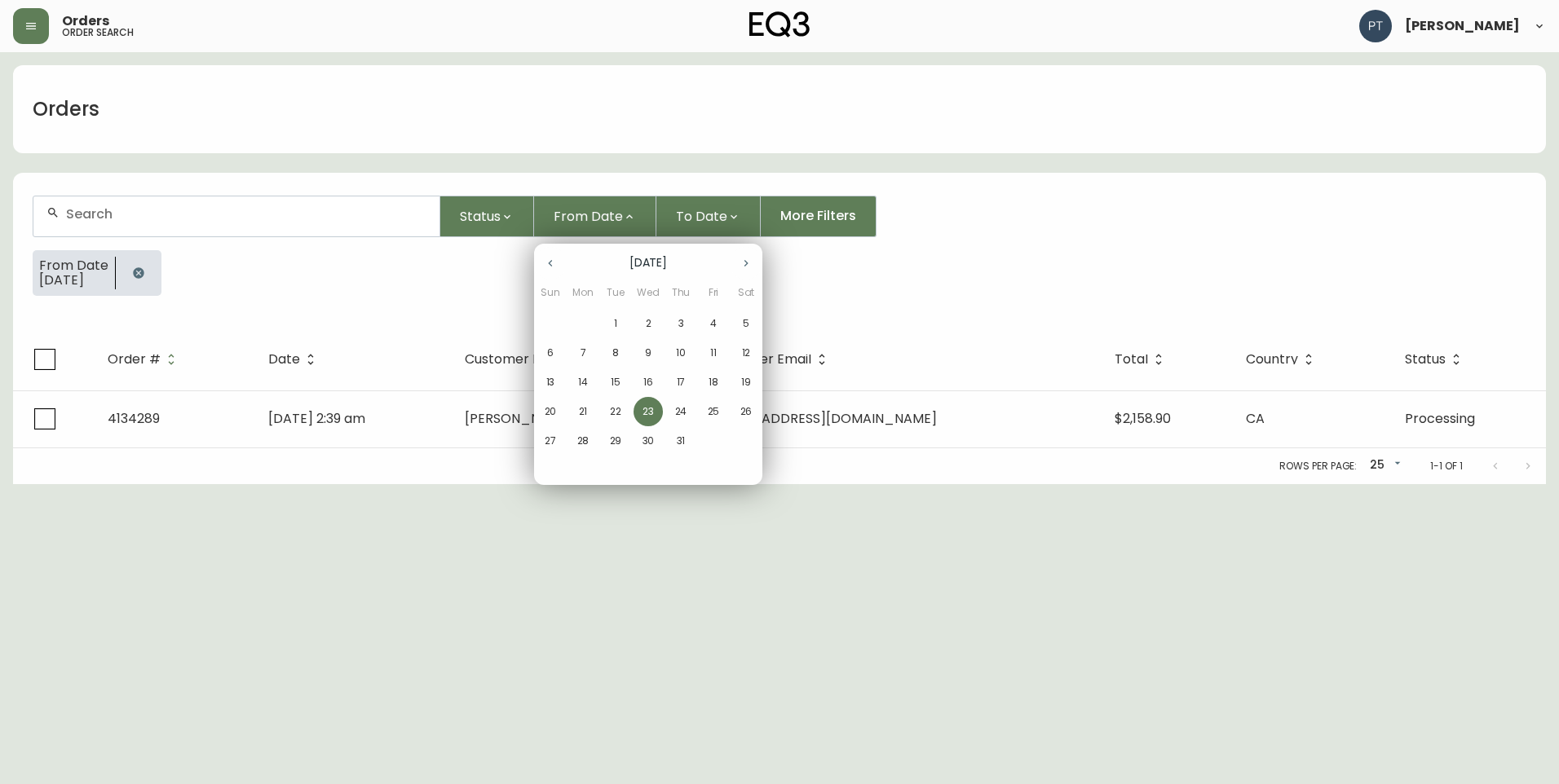 click on "22" at bounding box center [616, 412] 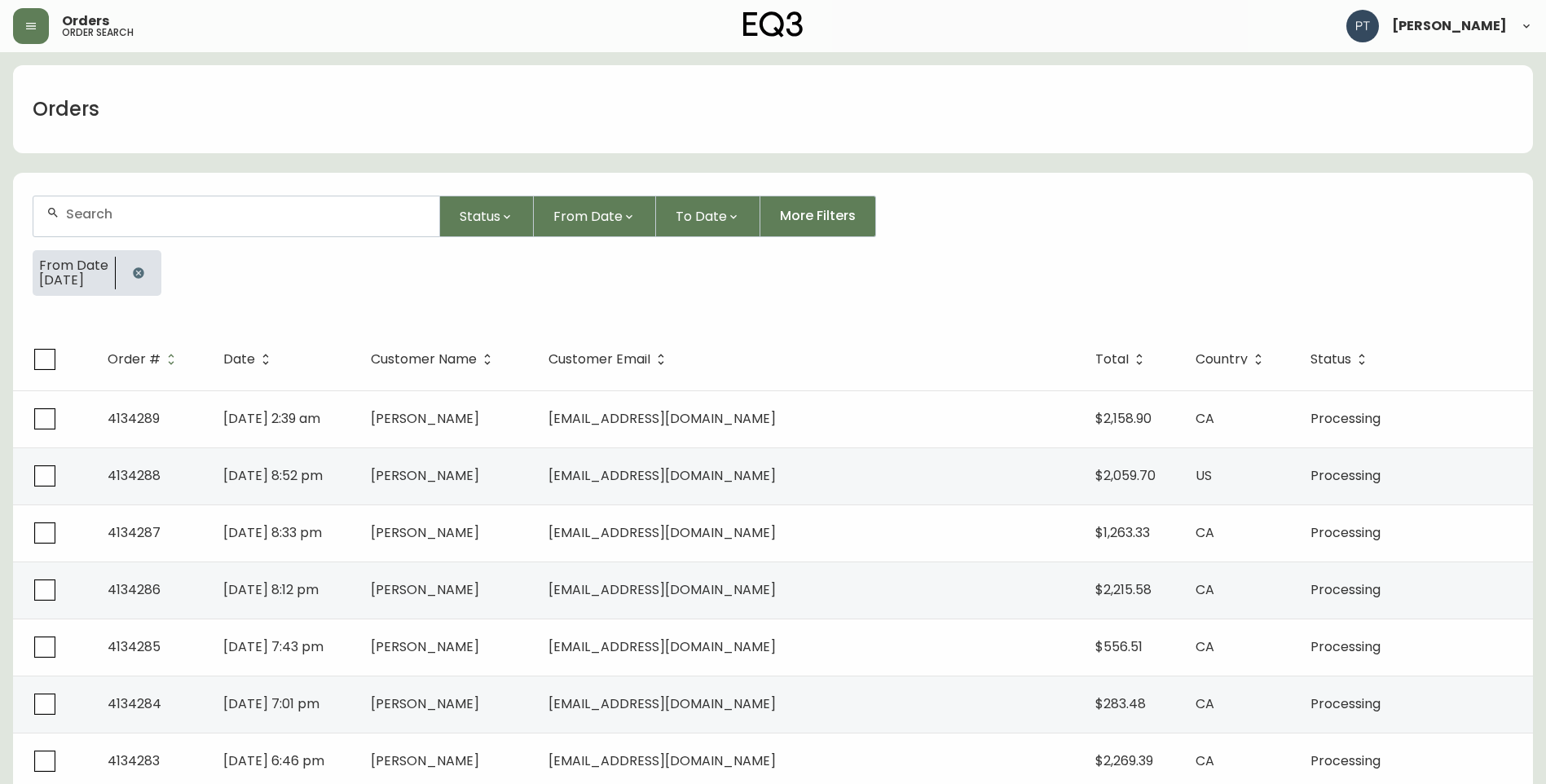 click on "Status From Date To Date More Filters From Date [DATE]" at bounding box center (773, 252) 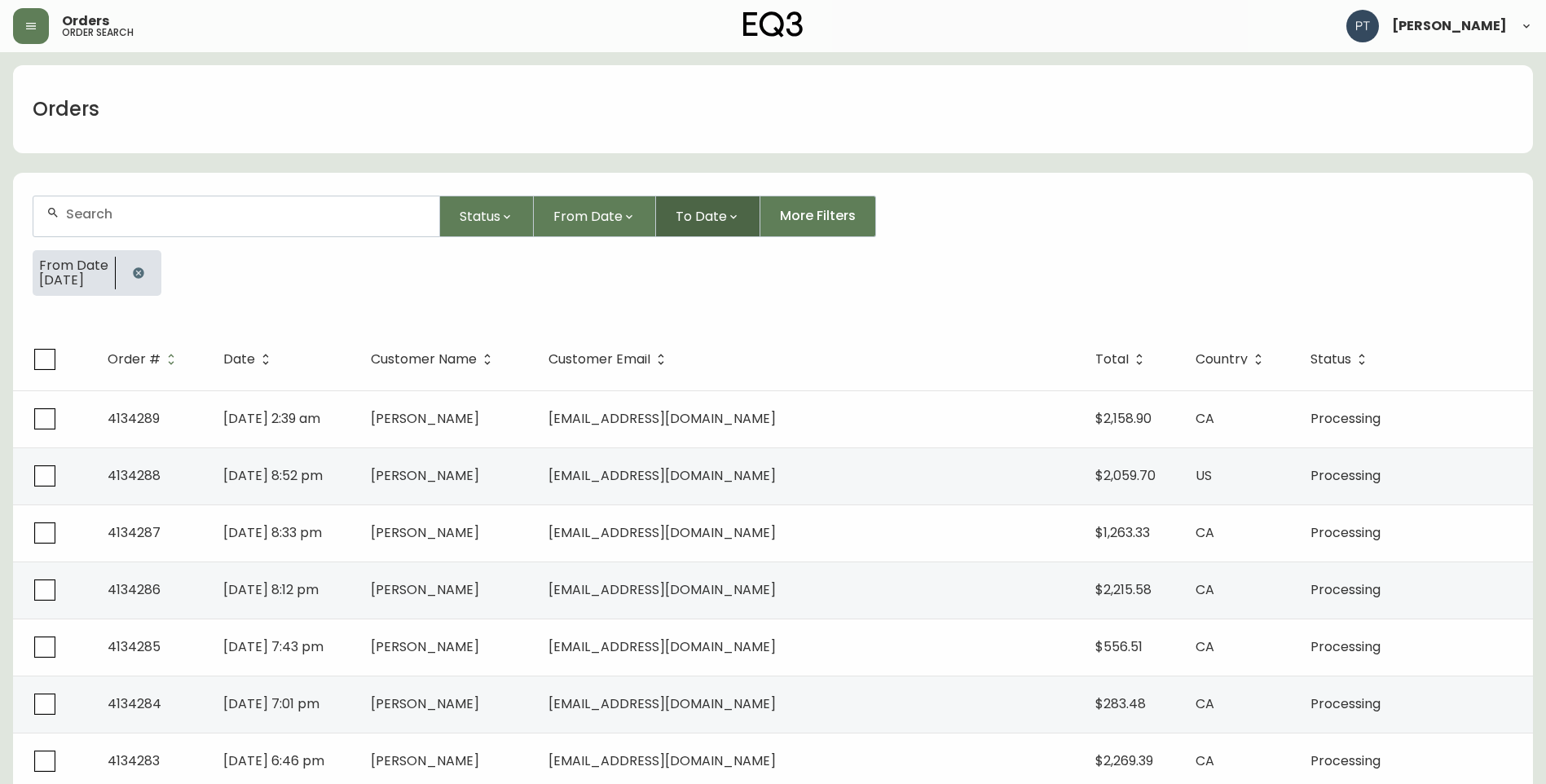 click on "To Date" at bounding box center [701, 216] 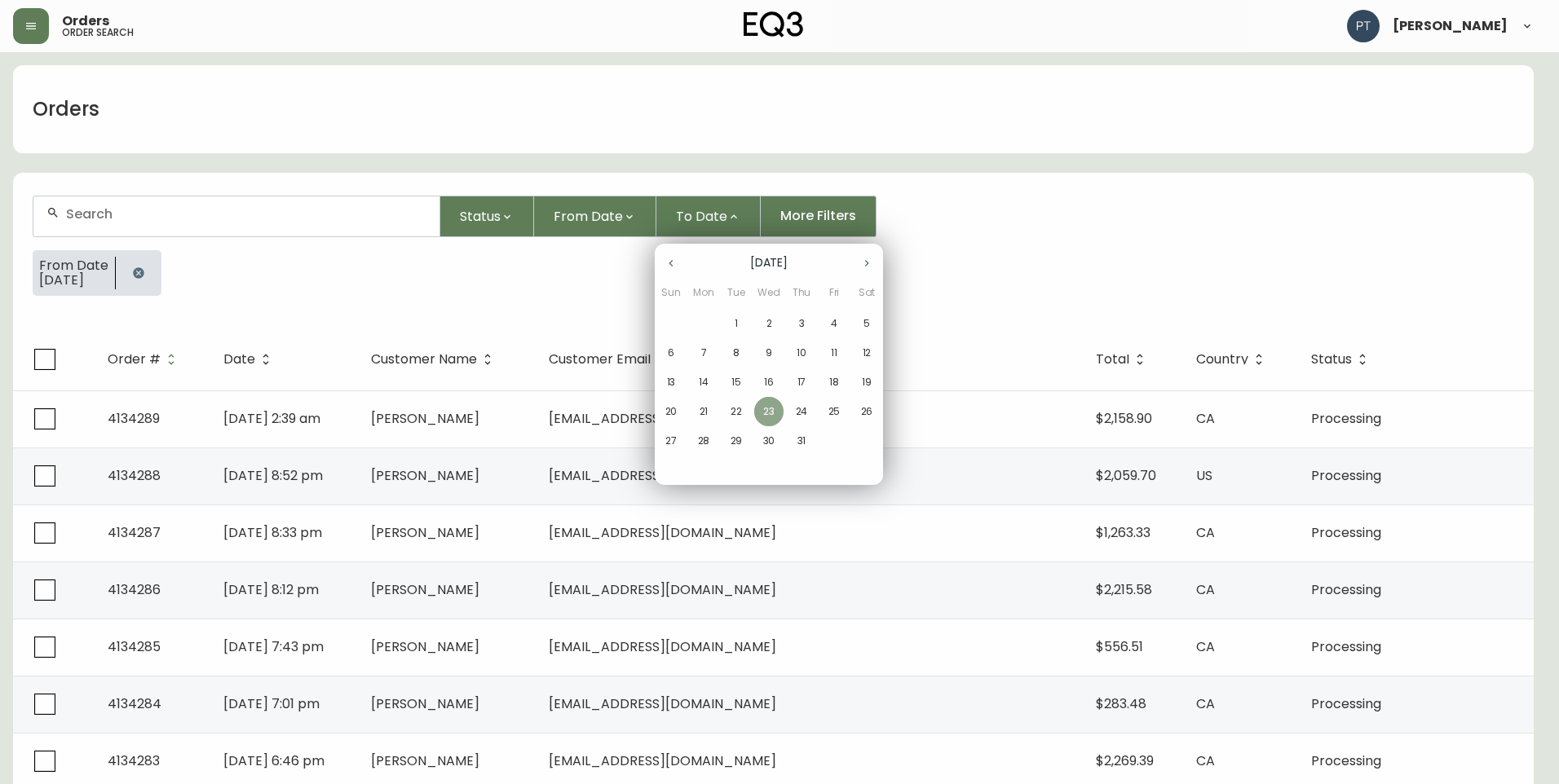 click on "23" at bounding box center [769, 412] 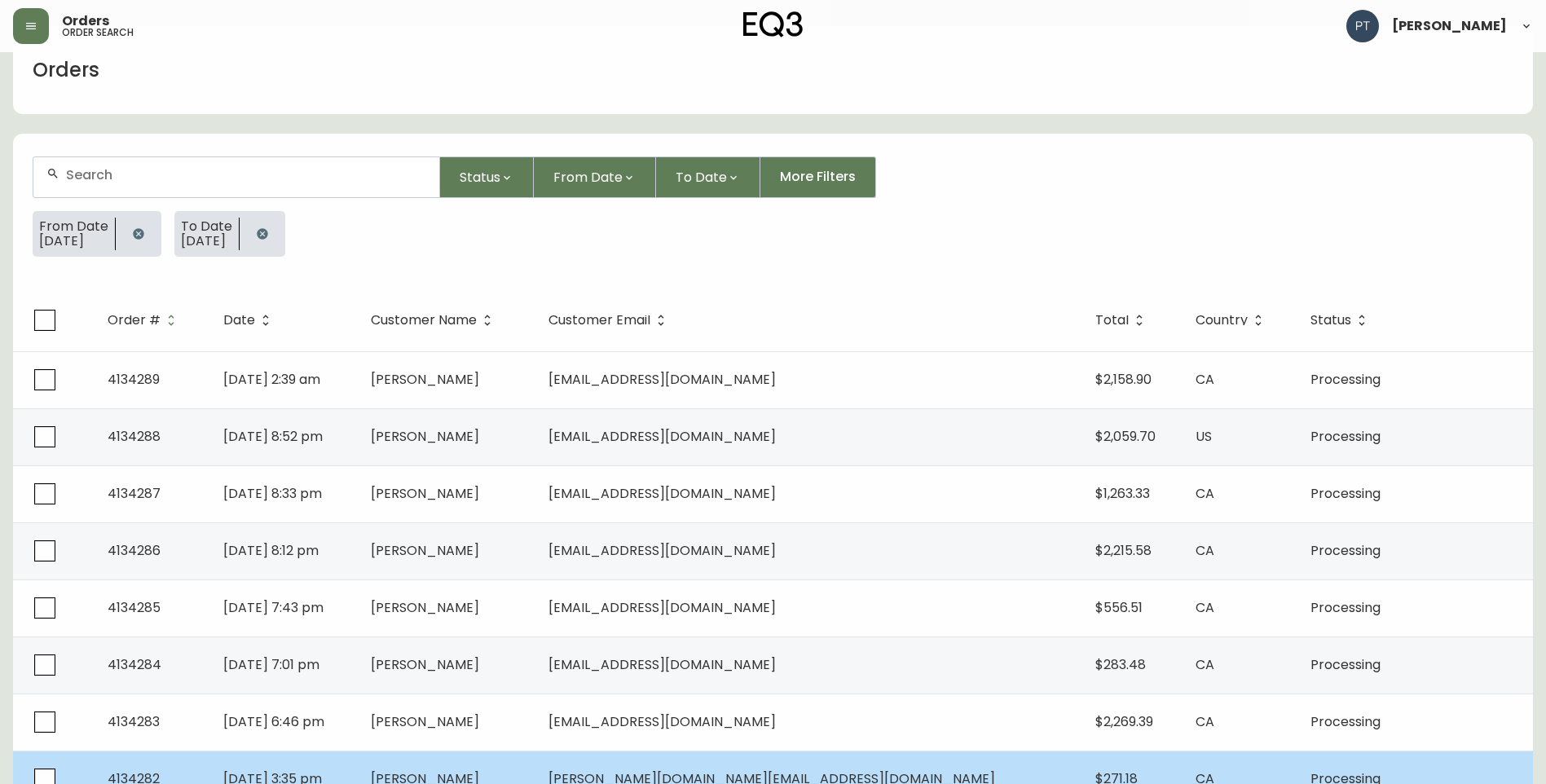 scroll, scrollTop: 0, scrollLeft: 0, axis: both 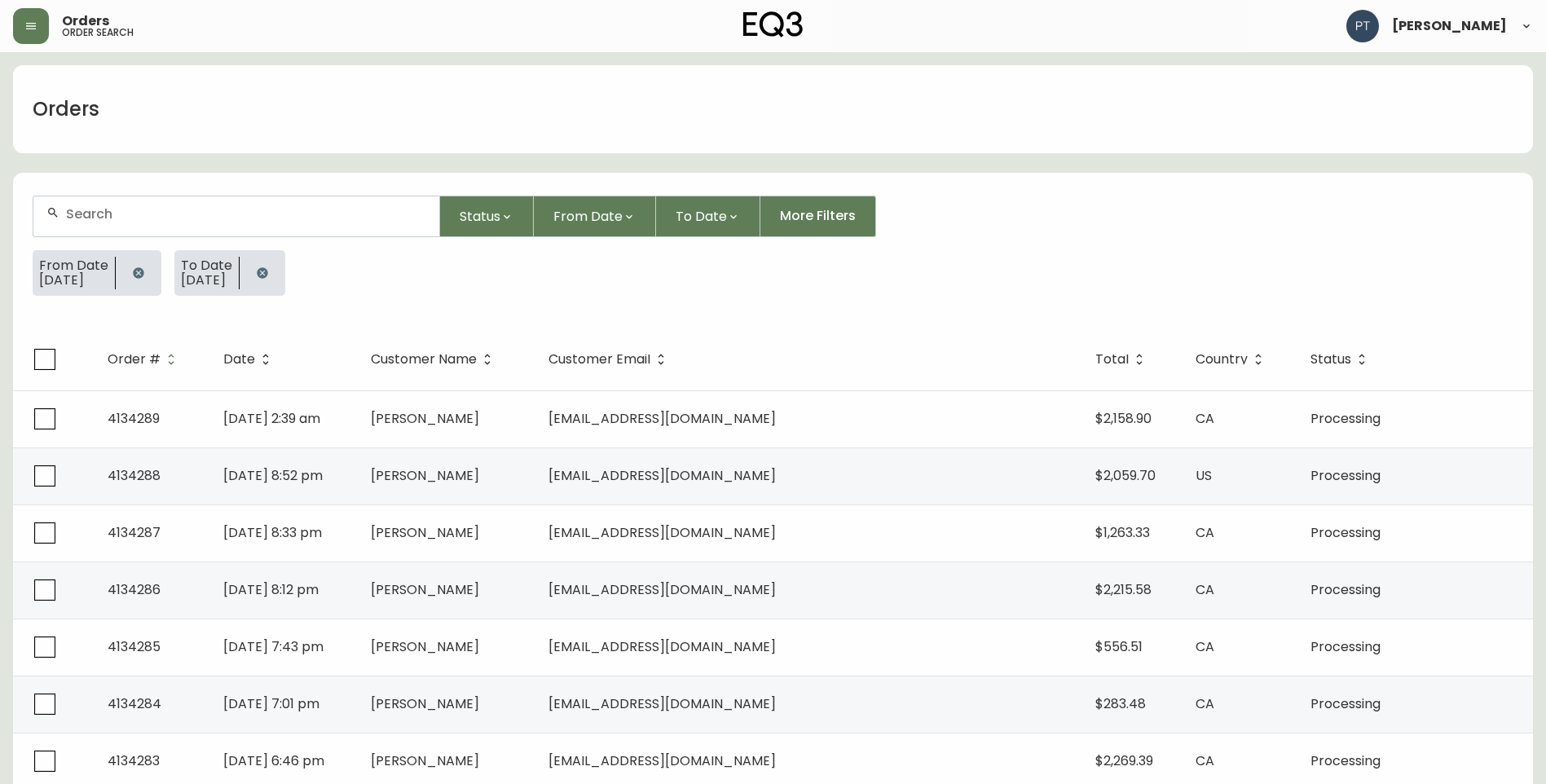 click 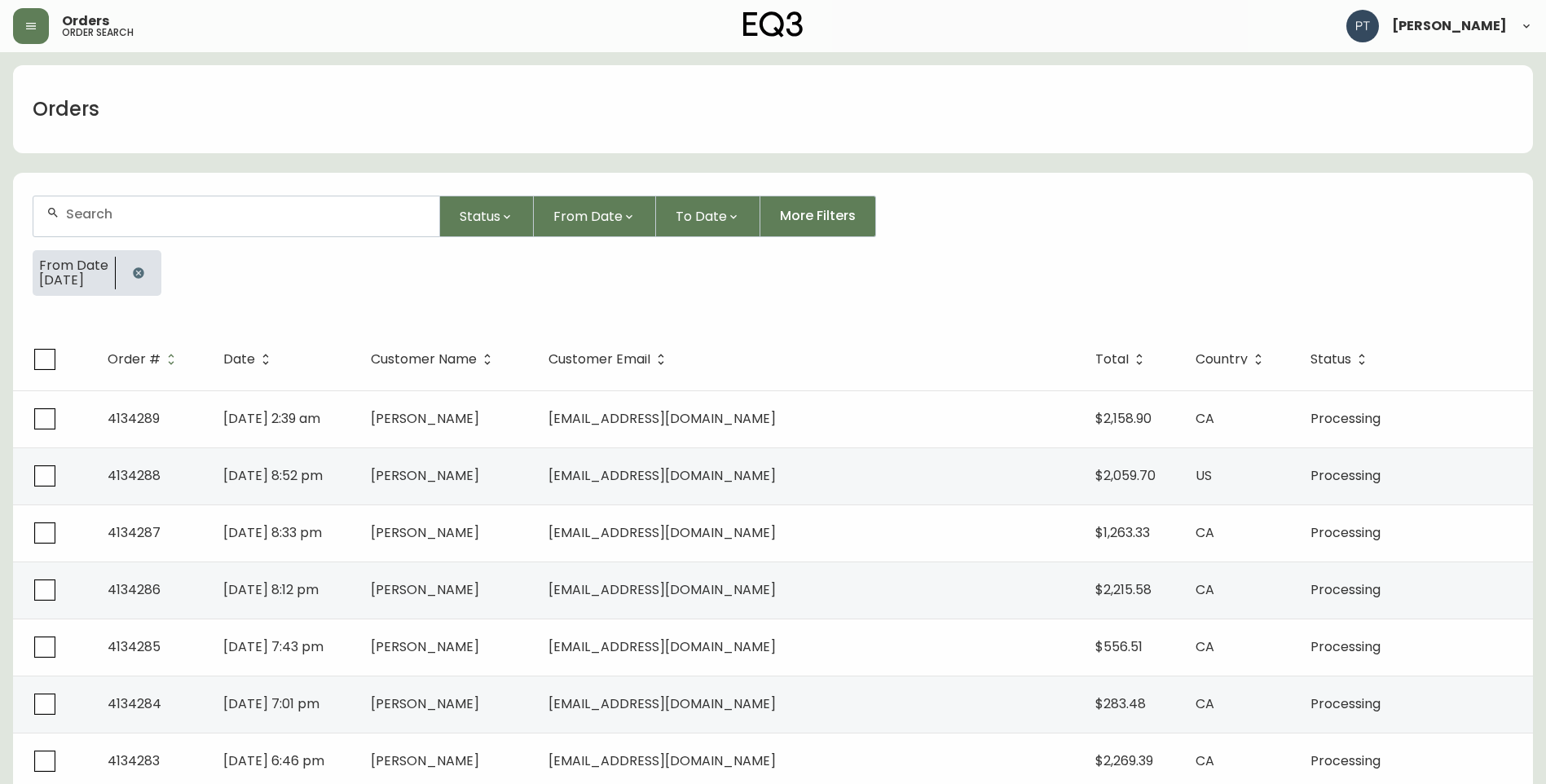 click at bounding box center (139, 273) 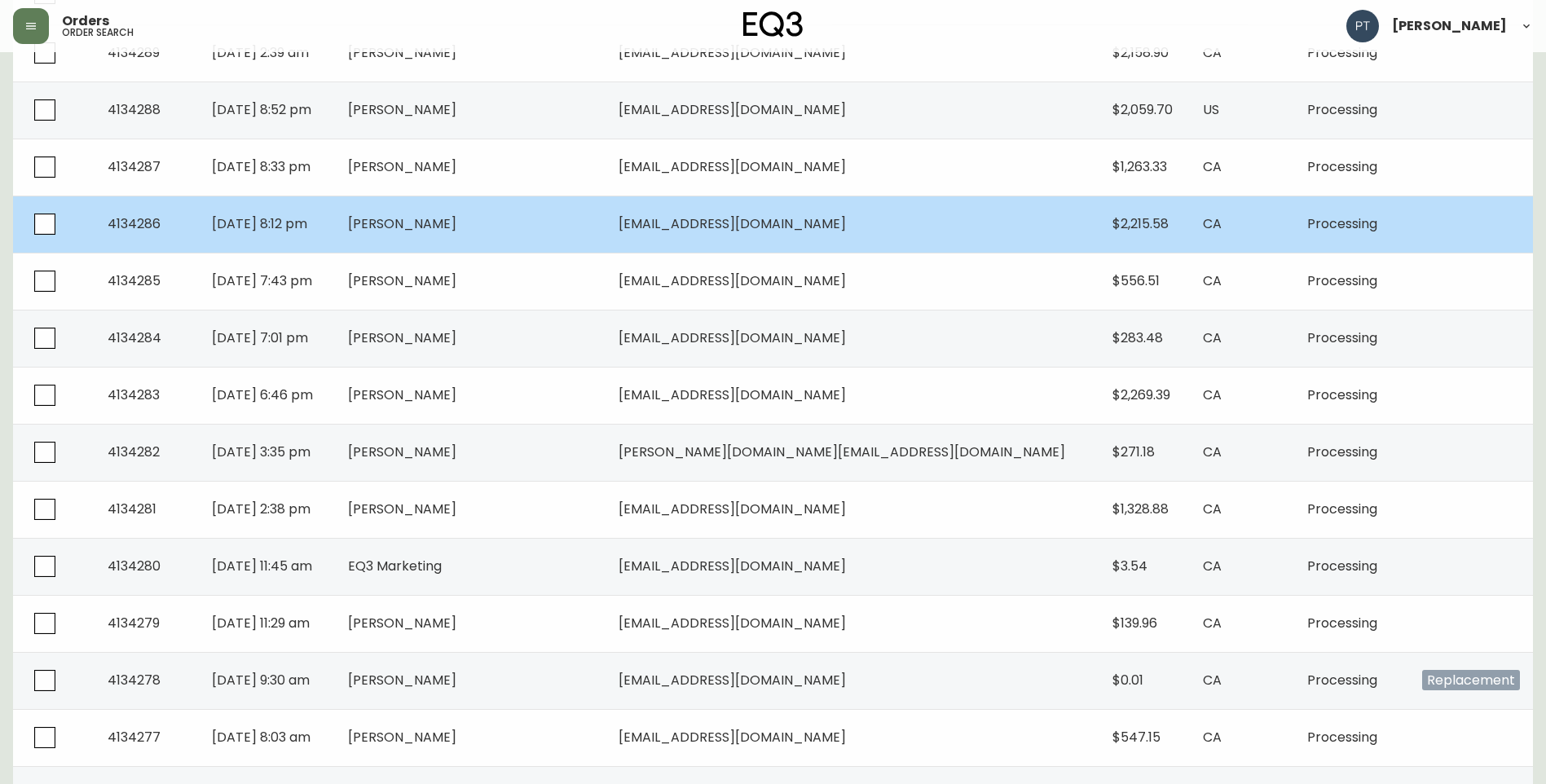 scroll, scrollTop: 326, scrollLeft: 0, axis: vertical 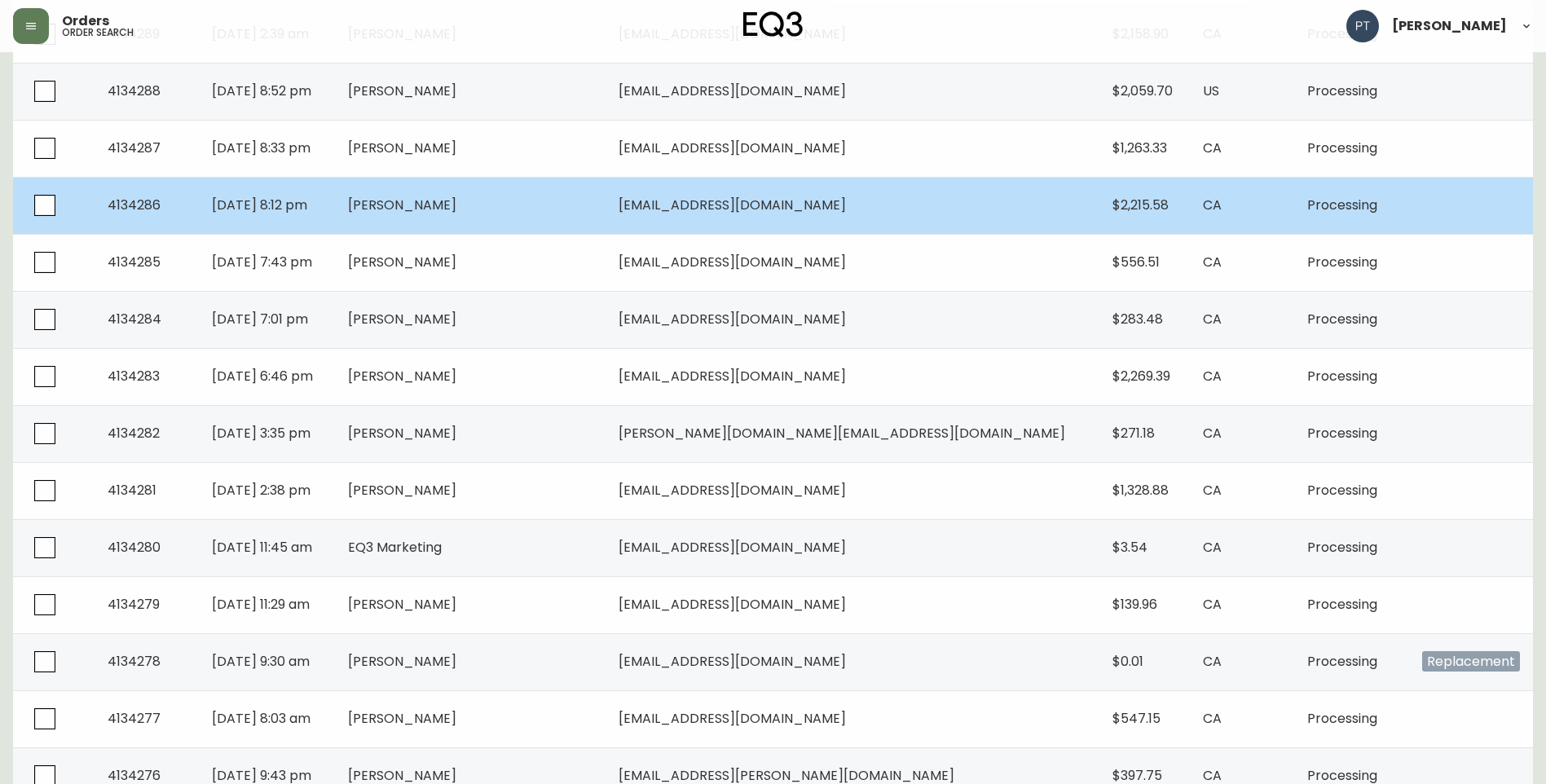 click on "EQ3 Marketing" at bounding box center [470, 548] 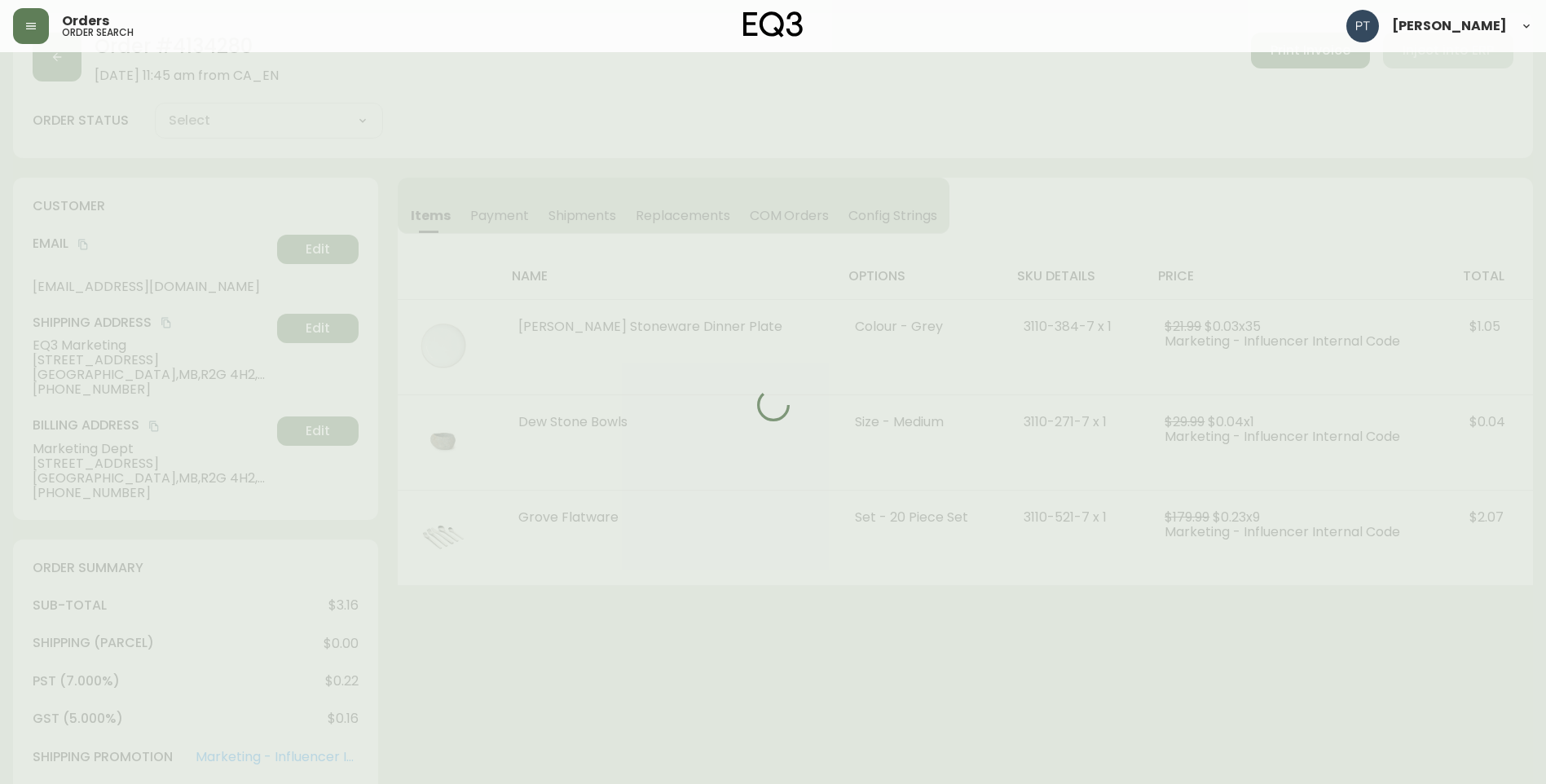 scroll, scrollTop: 326, scrollLeft: 0, axis: vertical 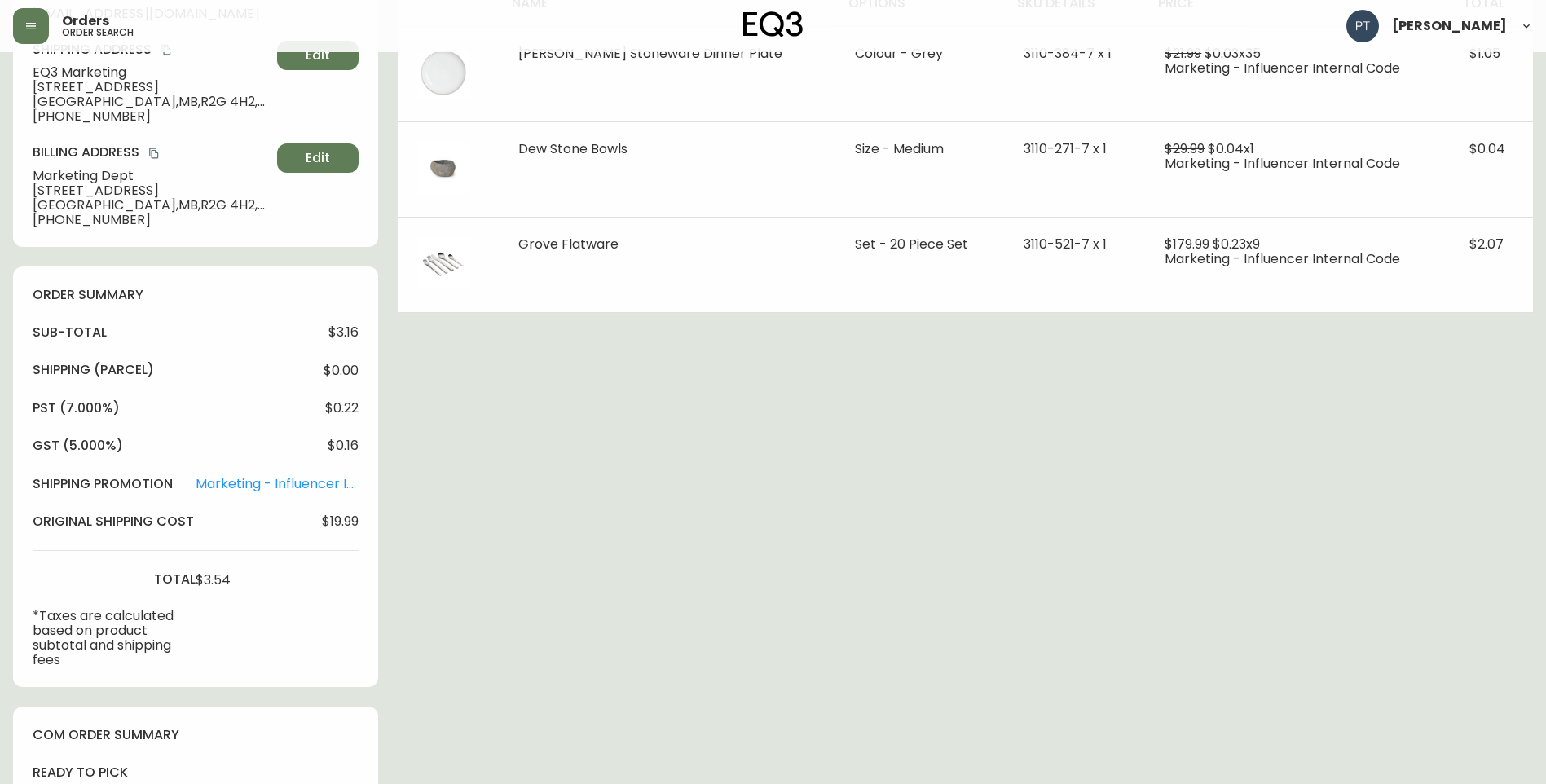 type on "Processing" 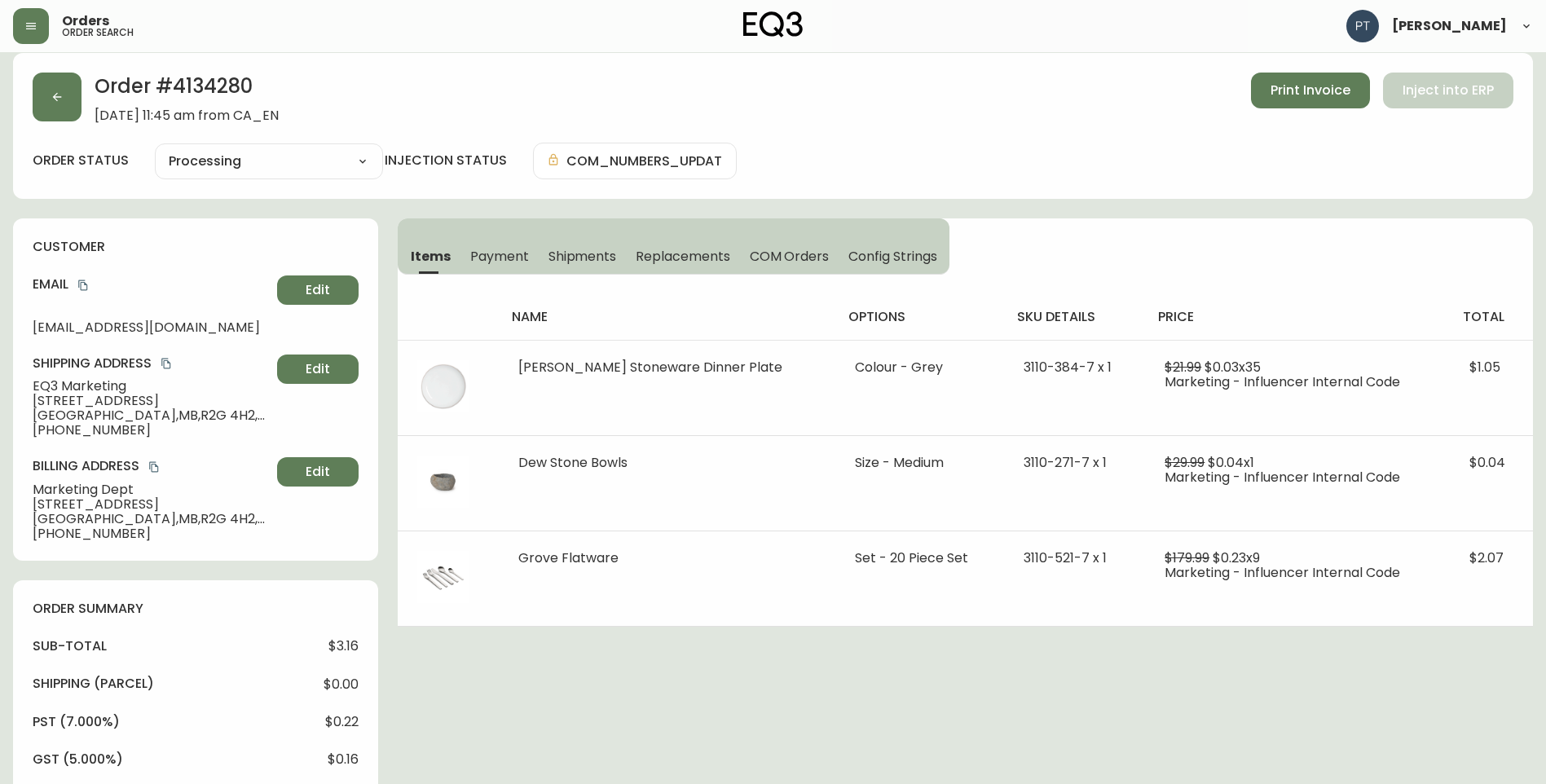 scroll, scrollTop: 0, scrollLeft: 0, axis: both 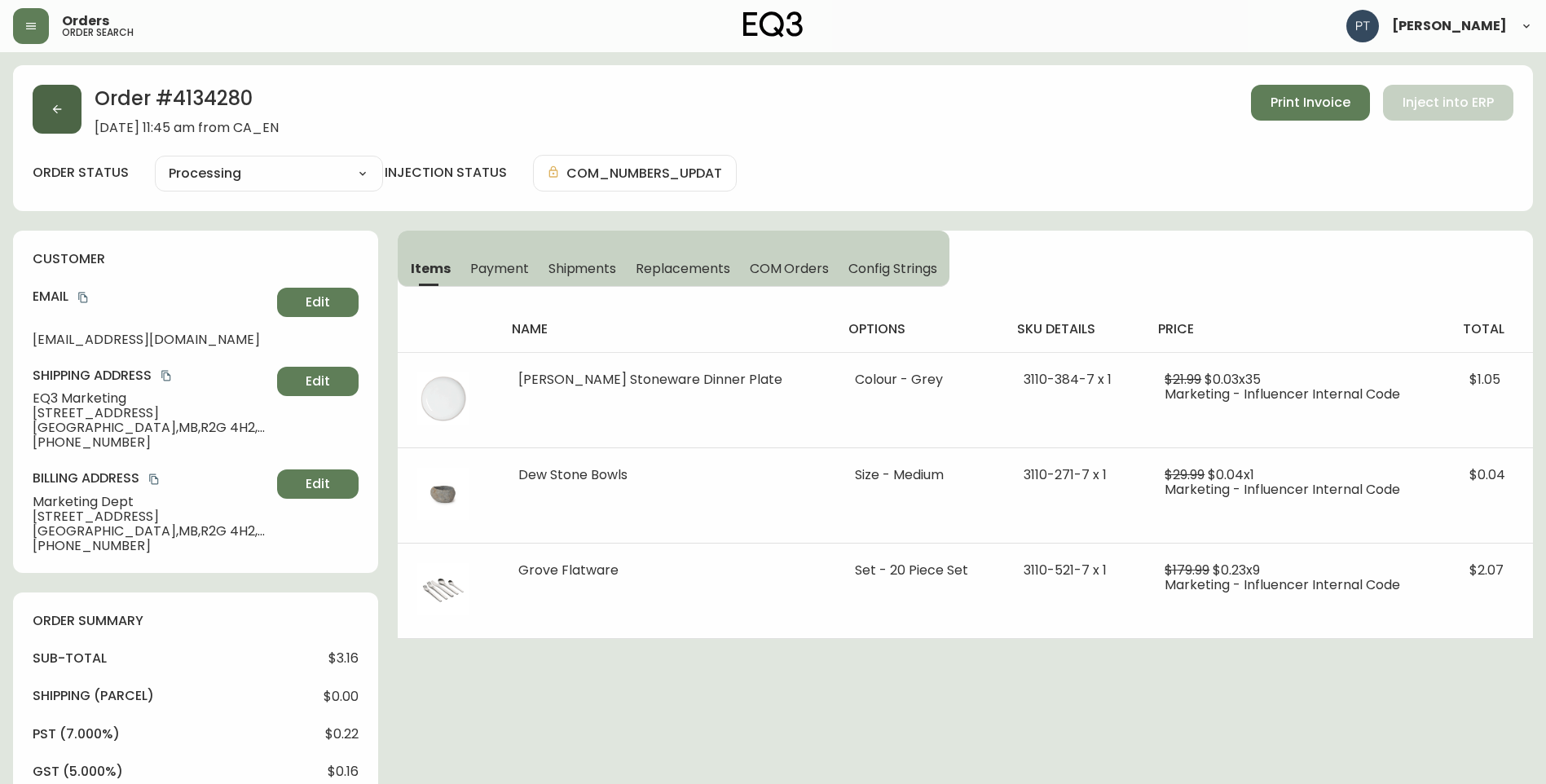 click 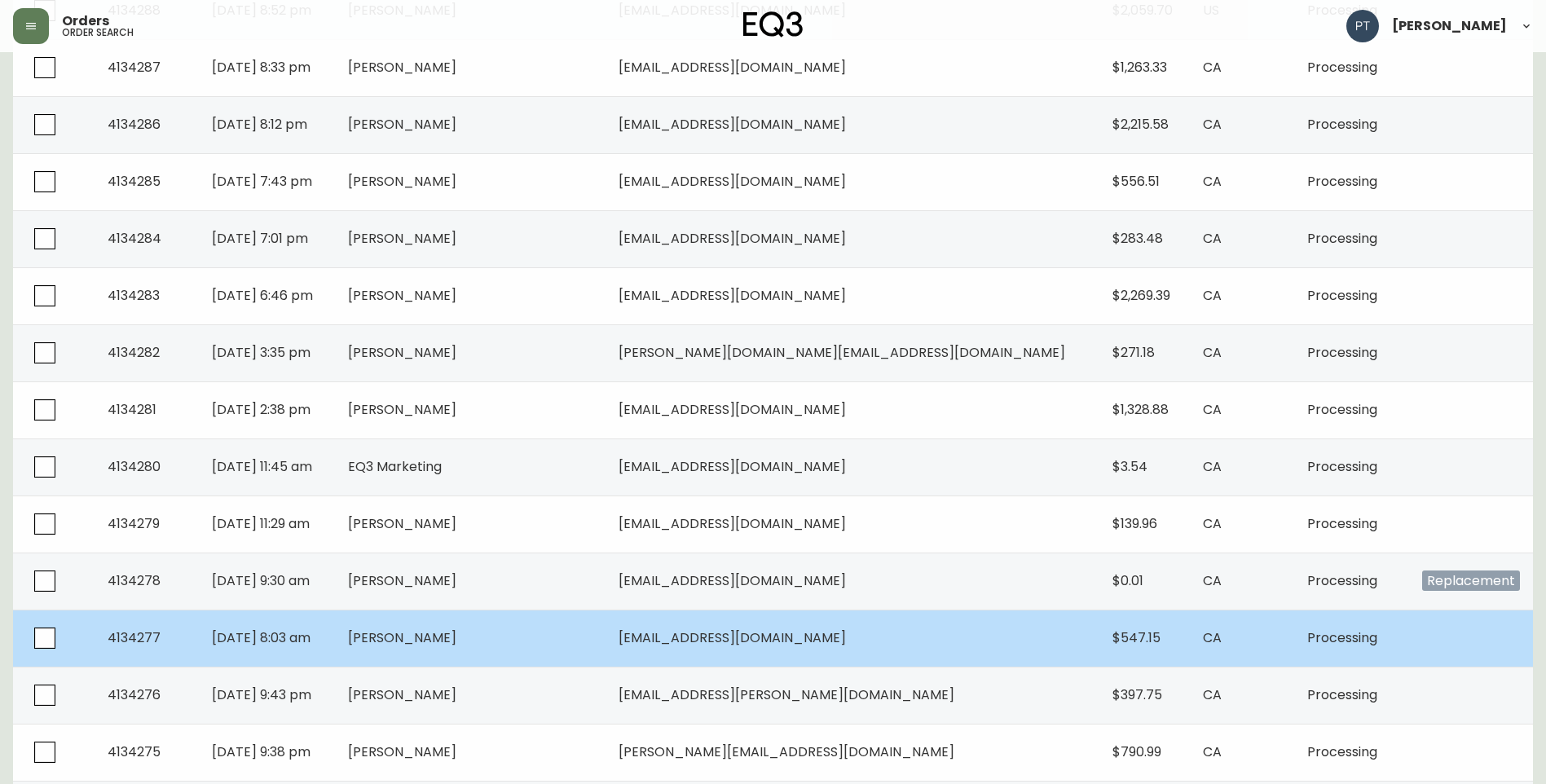 scroll, scrollTop: 407, scrollLeft: 0, axis: vertical 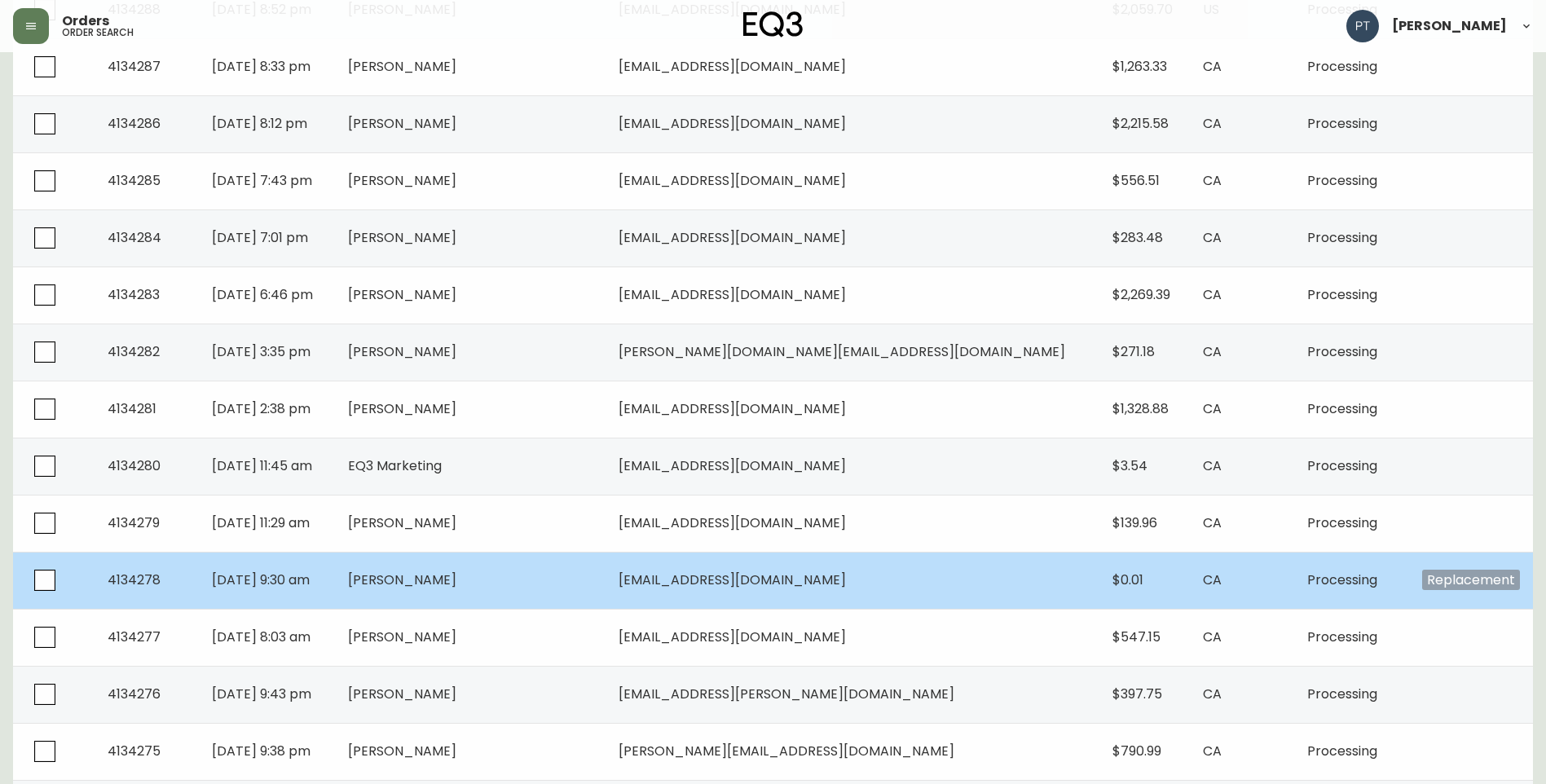 click on "[PERSON_NAME]" at bounding box center (470, 580) 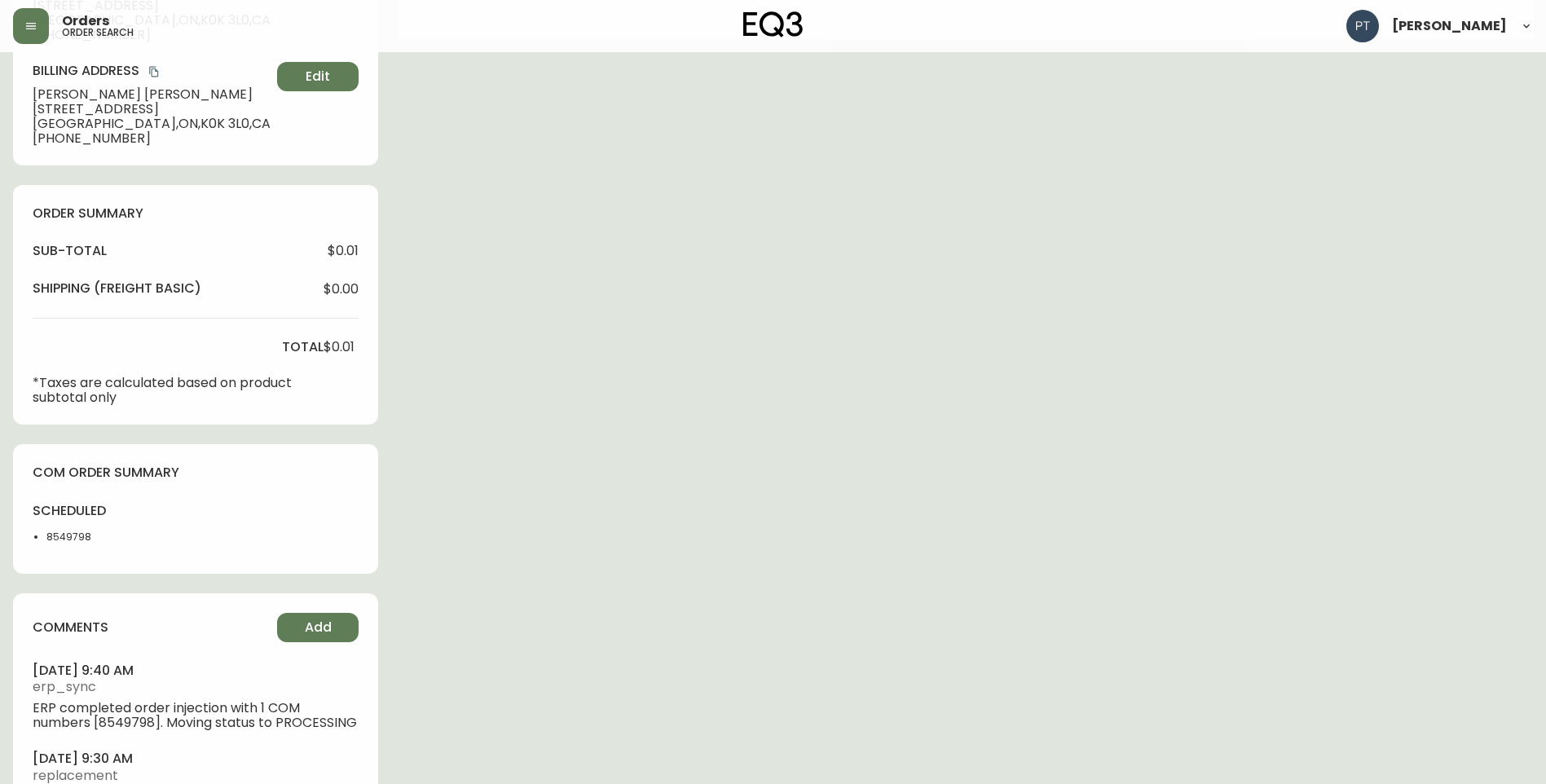 type on "Processing" 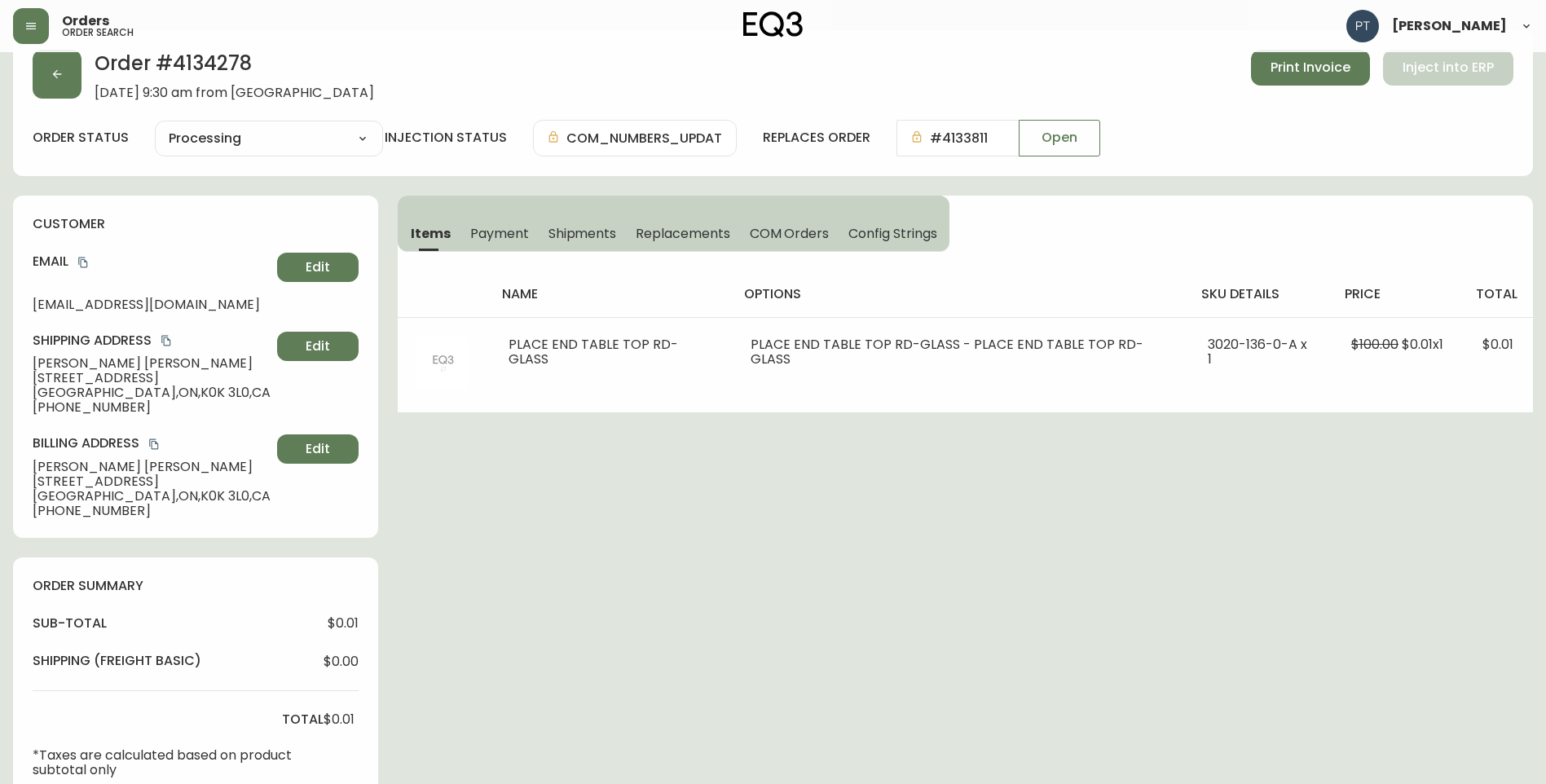 scroll, scrollTop: 0, scrollLeft: 0, axis: both 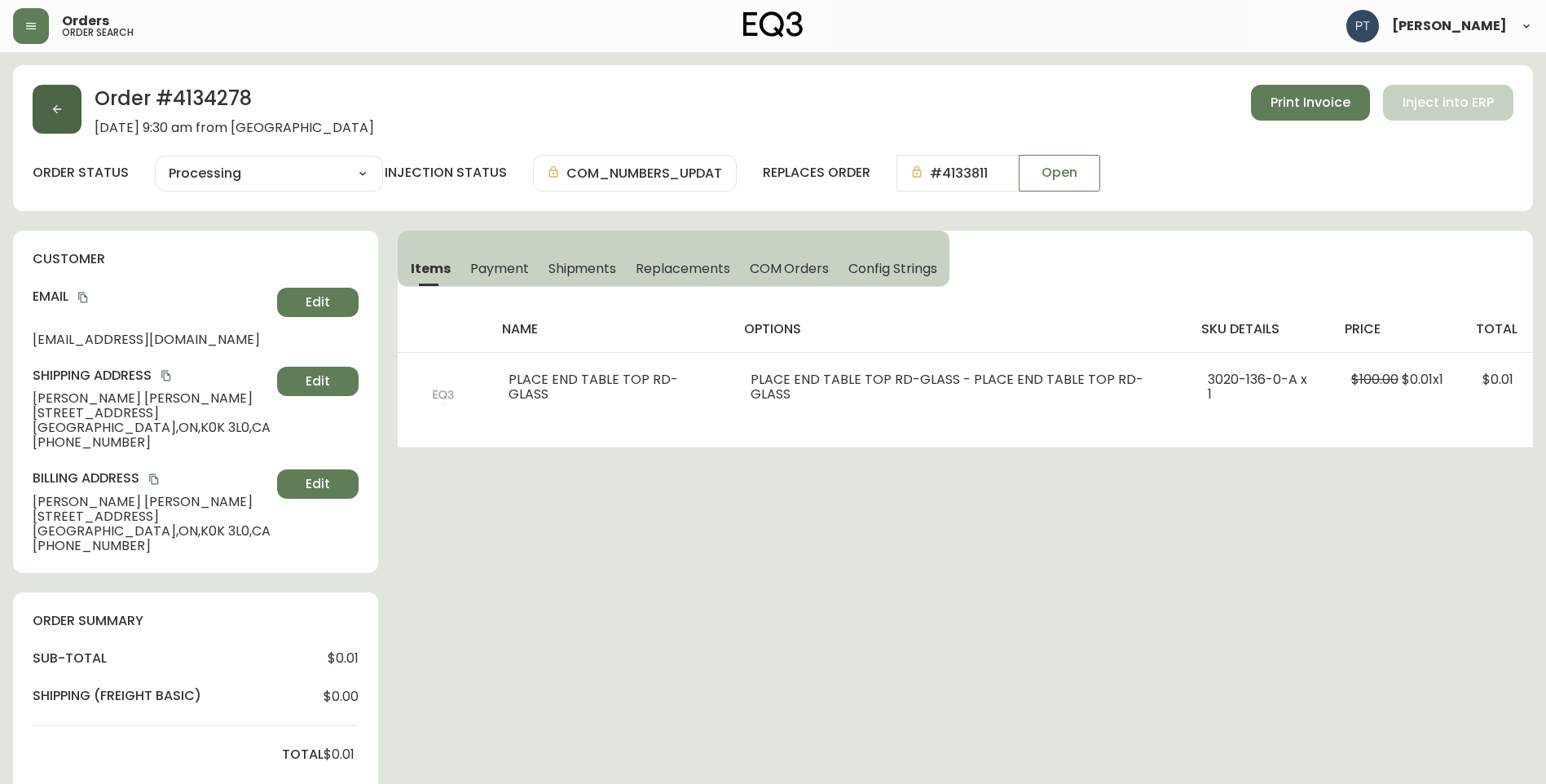 click at bounding box center [57, 109] 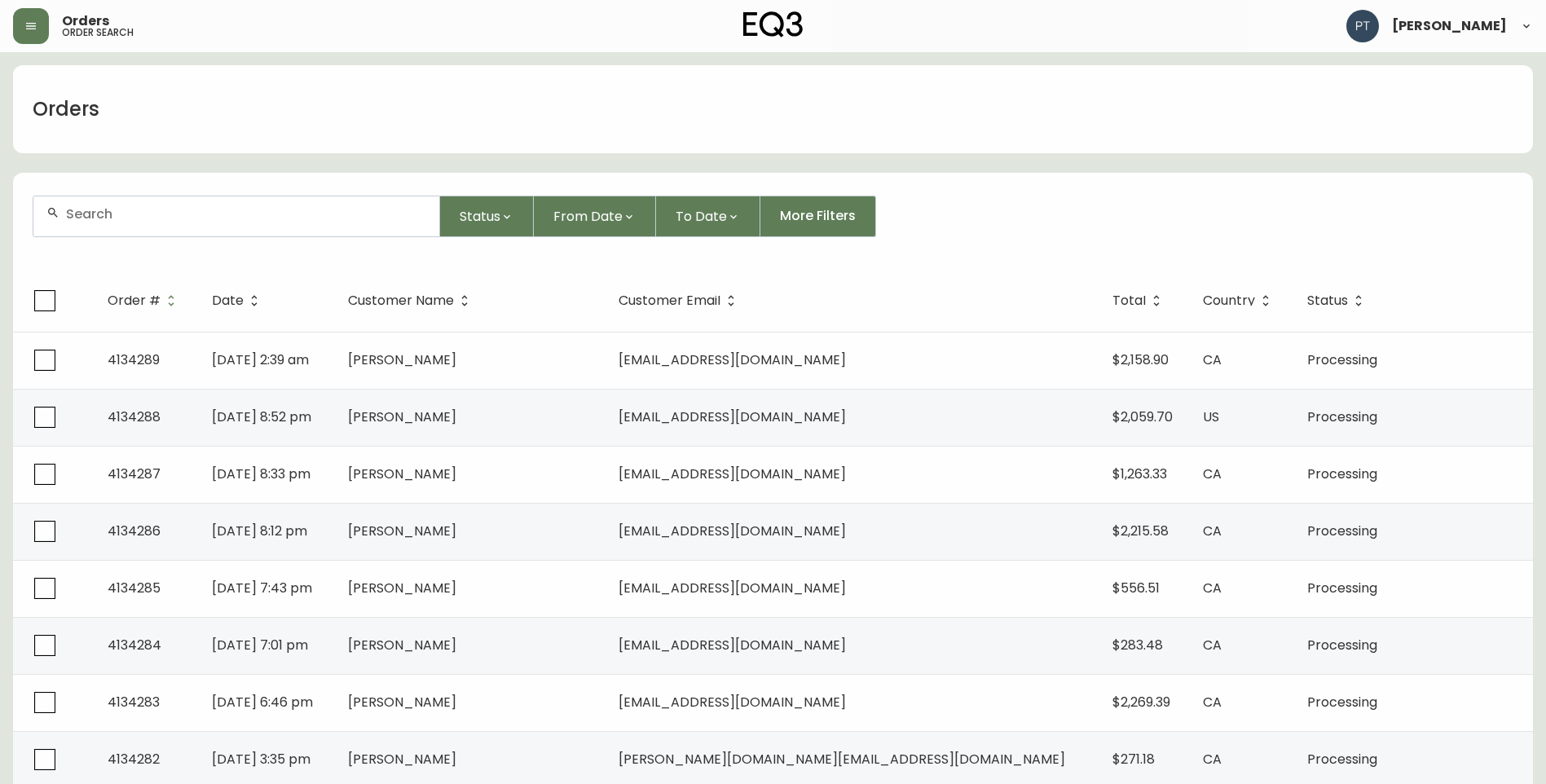 click at bounding box center (236, 216) 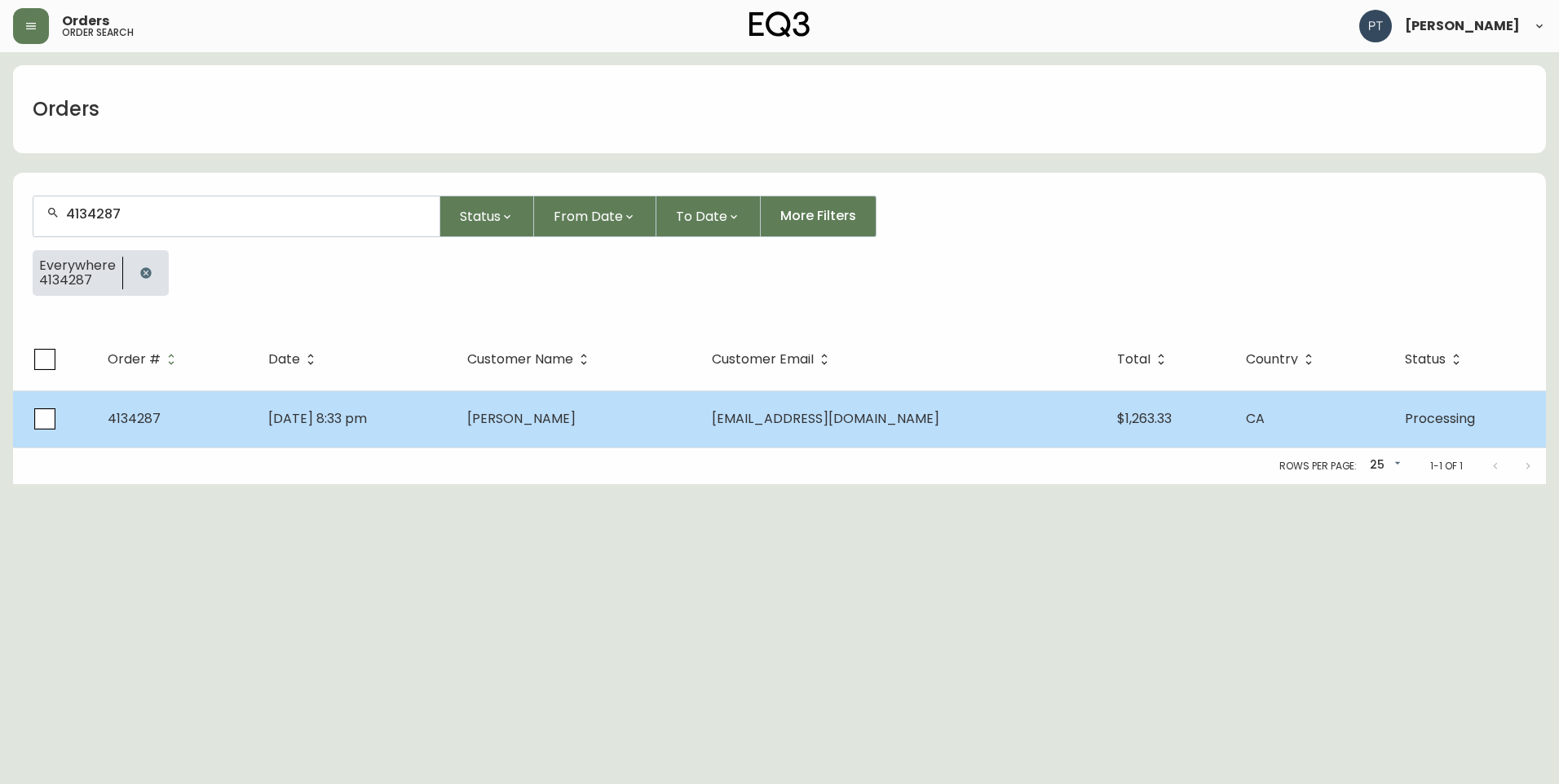 type on "4134287" 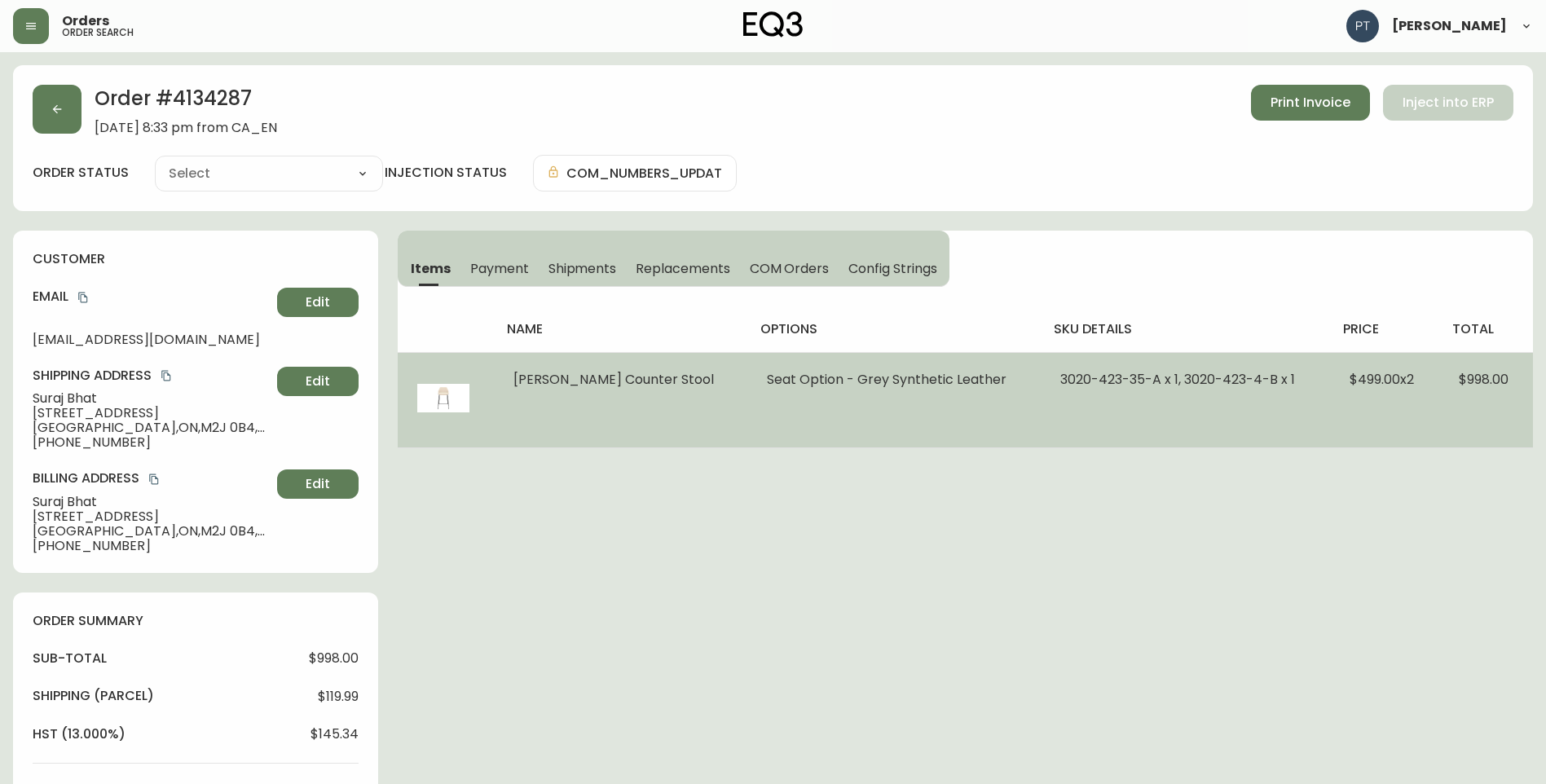type on "Processing" 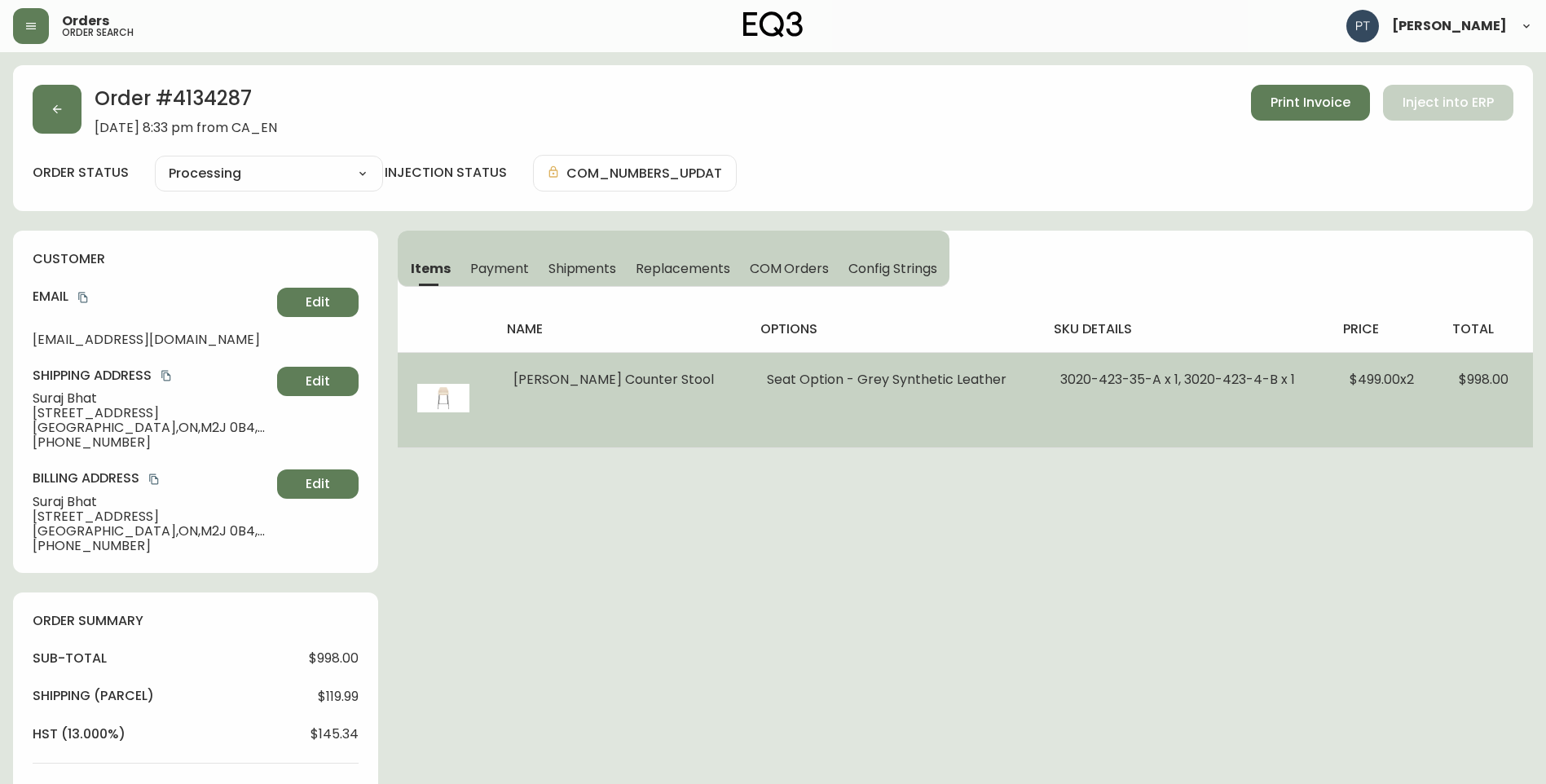 select on "PROCESSING" 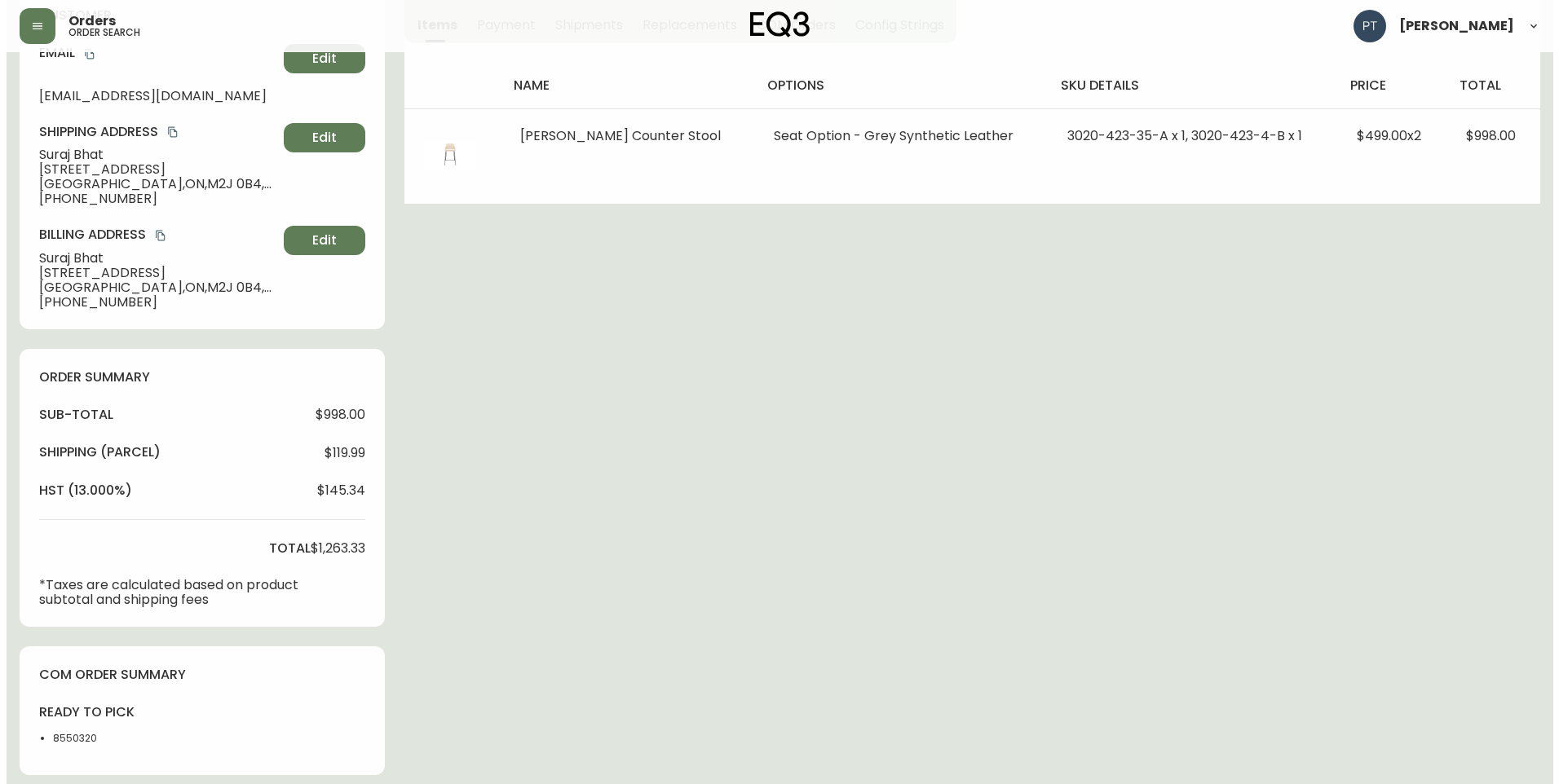 scroll, scrollTop: 0, scrollLeft: 0, axis: both 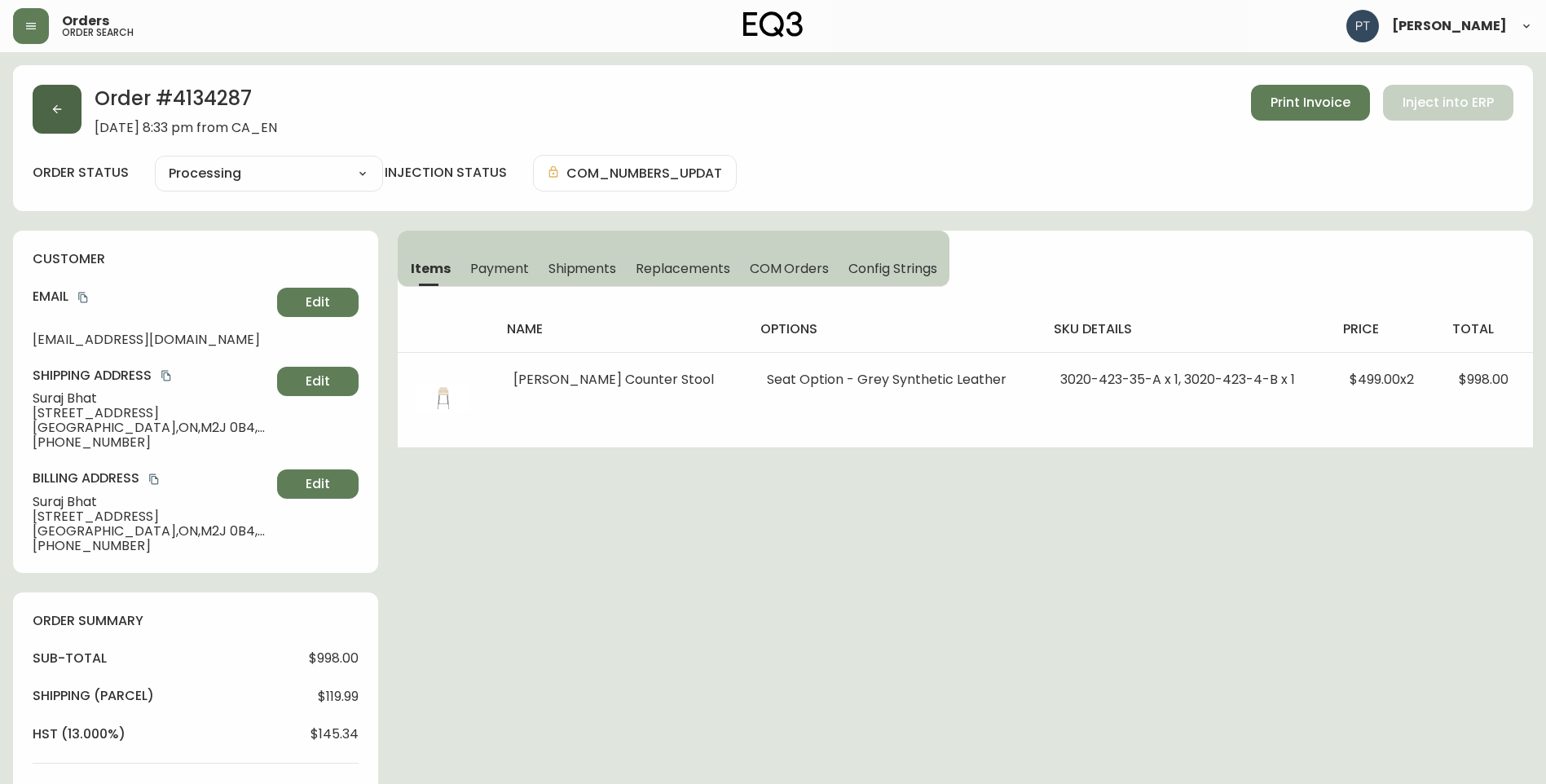 click at bounding box center (57, 109) 